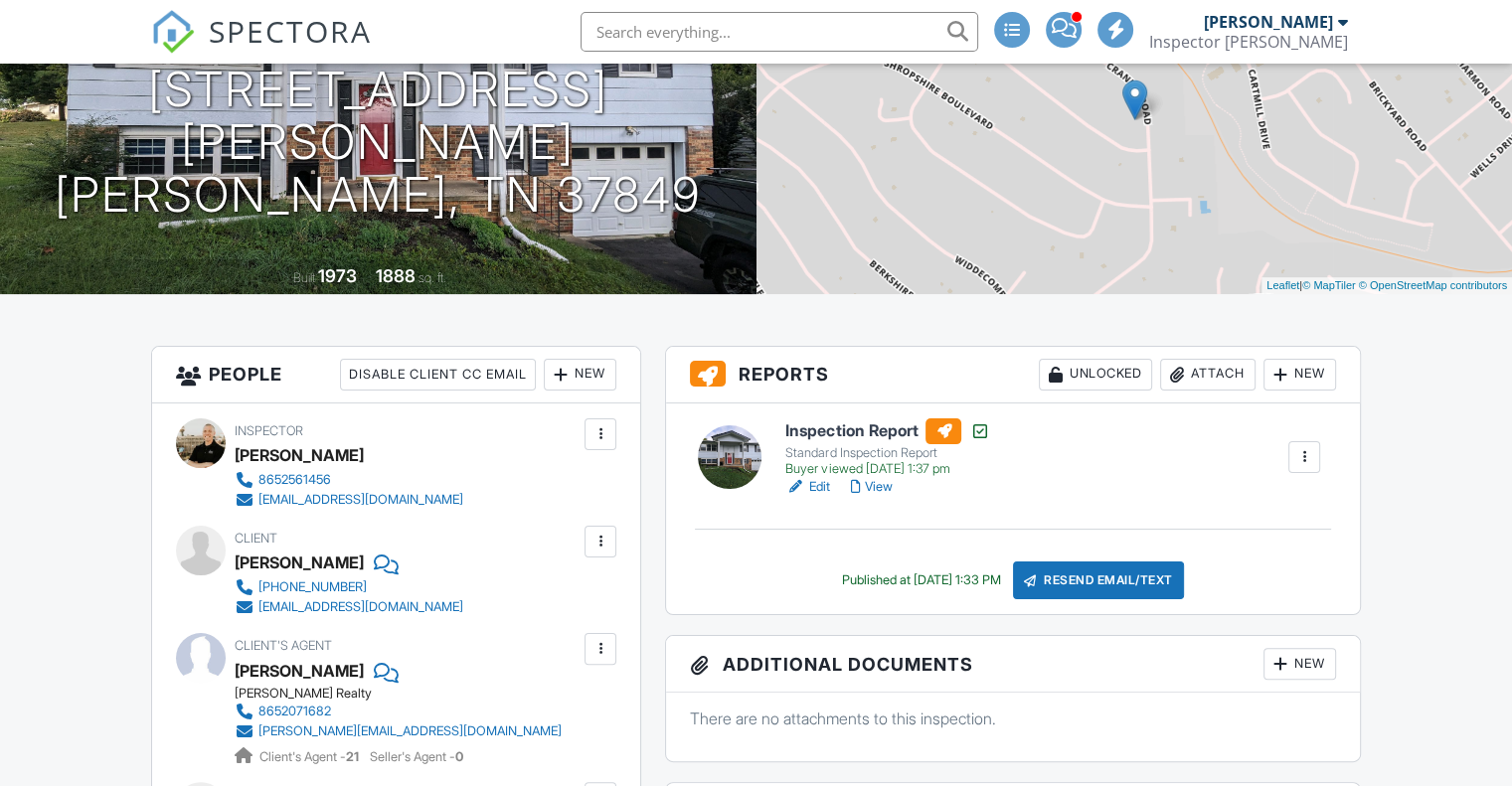 scroll, scrollTop: 298, scrollLeft: 0, axis: vertical 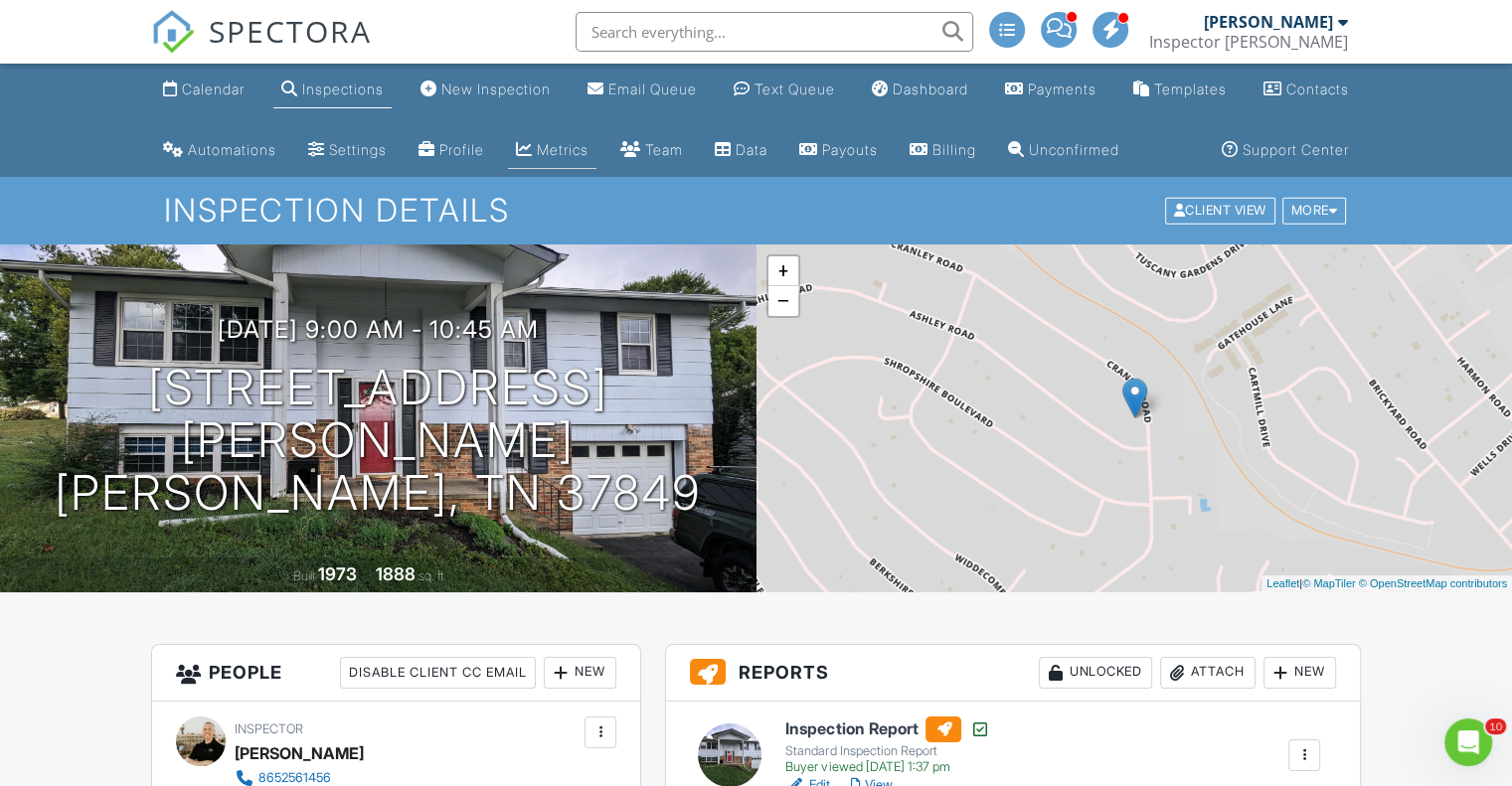 click on "Metrics" at bounding box center (563, 149) 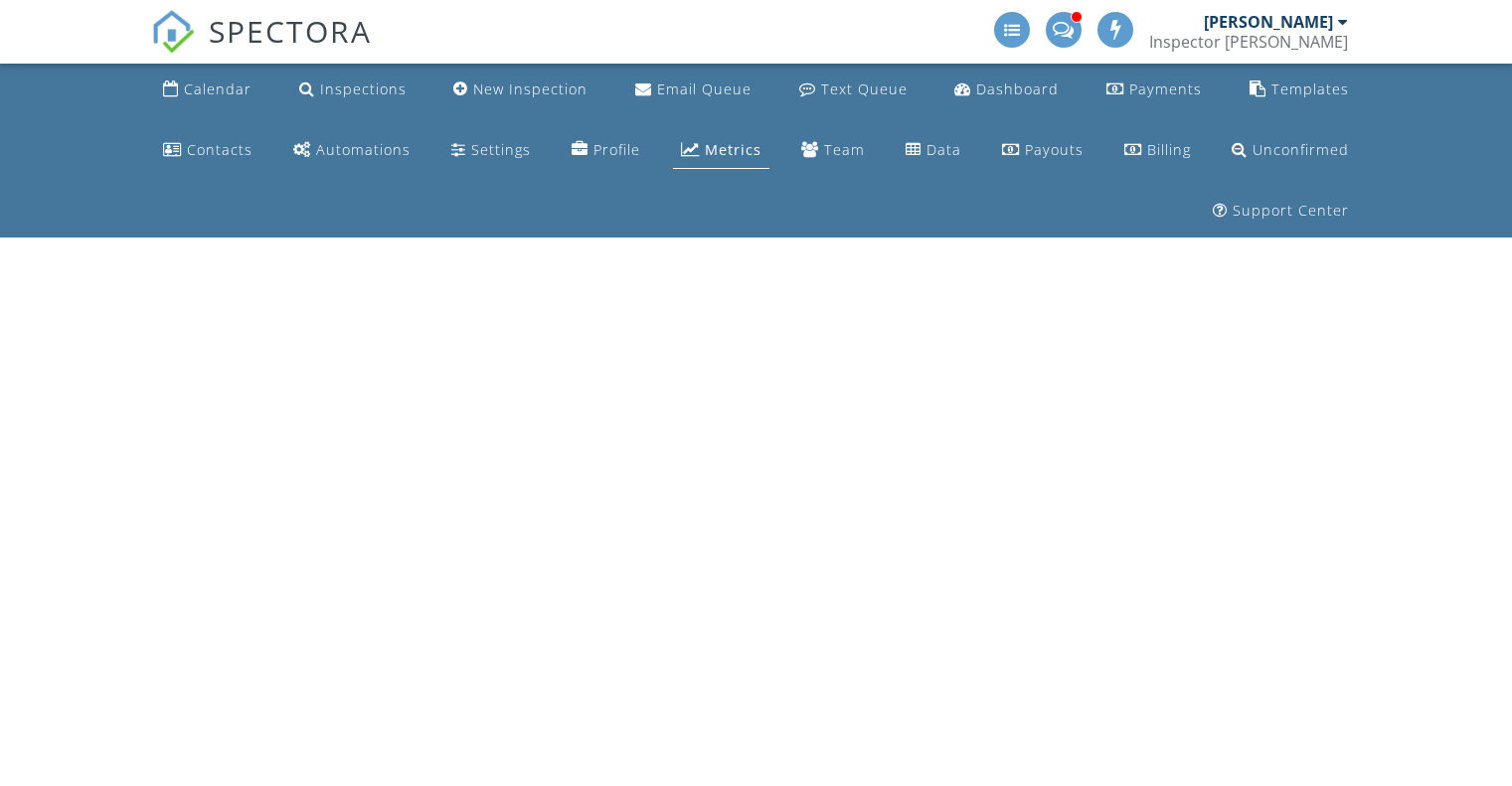 scroll, scrollTop: 0, scrollLeft: 0, axis: both 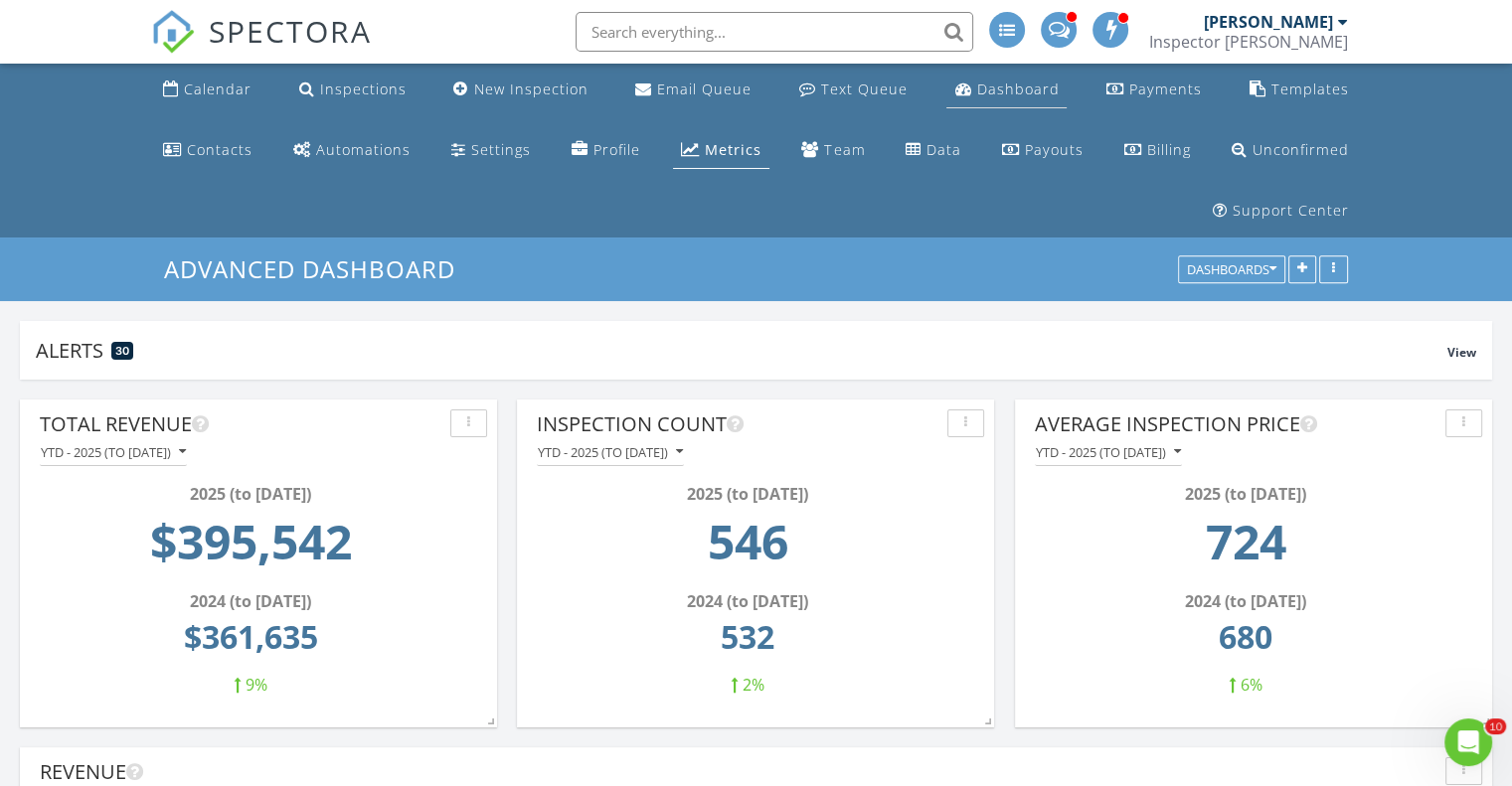 click on "Dashboard" at bounding box center [1017, 88] 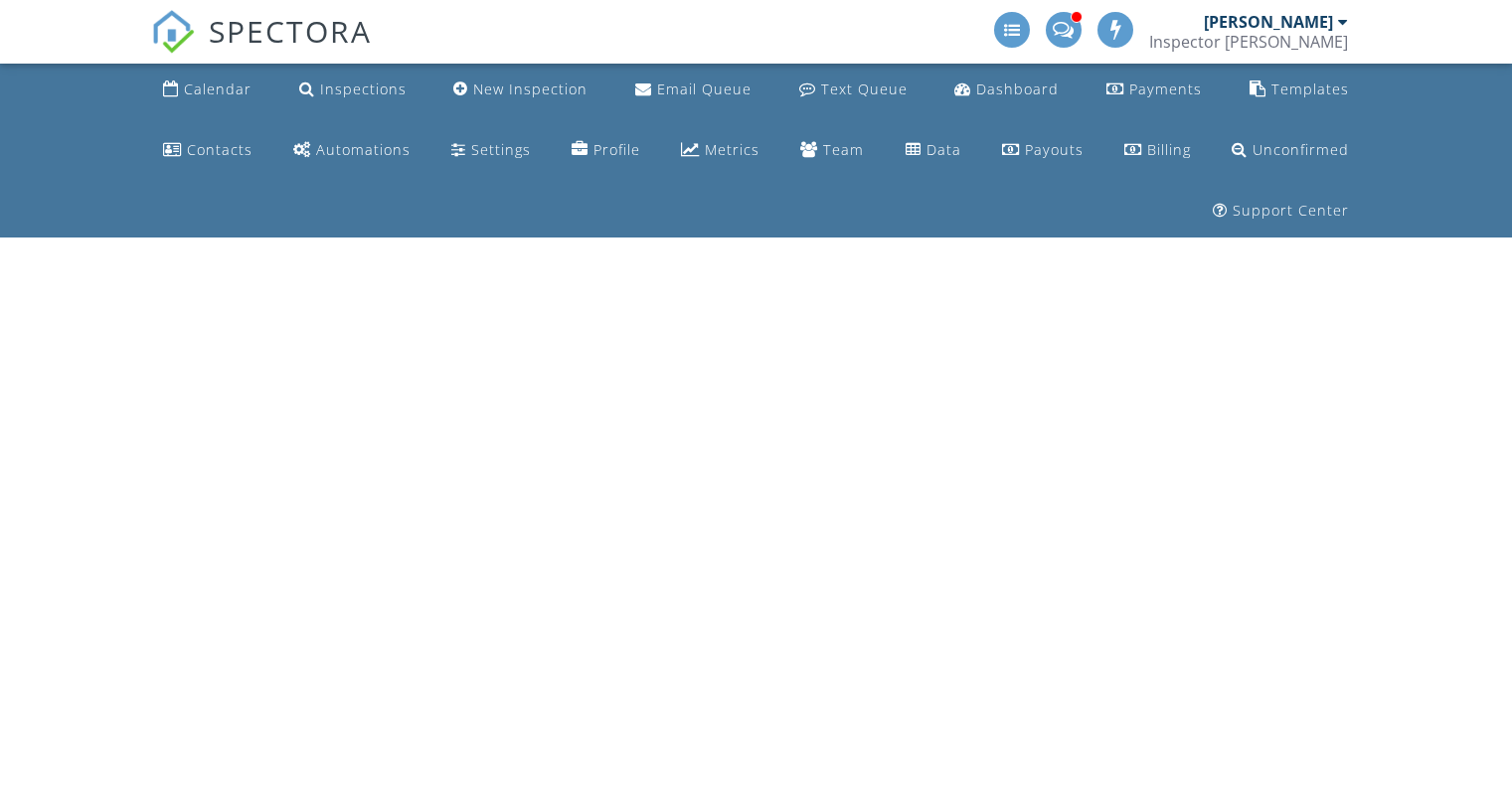 scroll, scrollTop: 0, scrollLeft: 0, axis: both 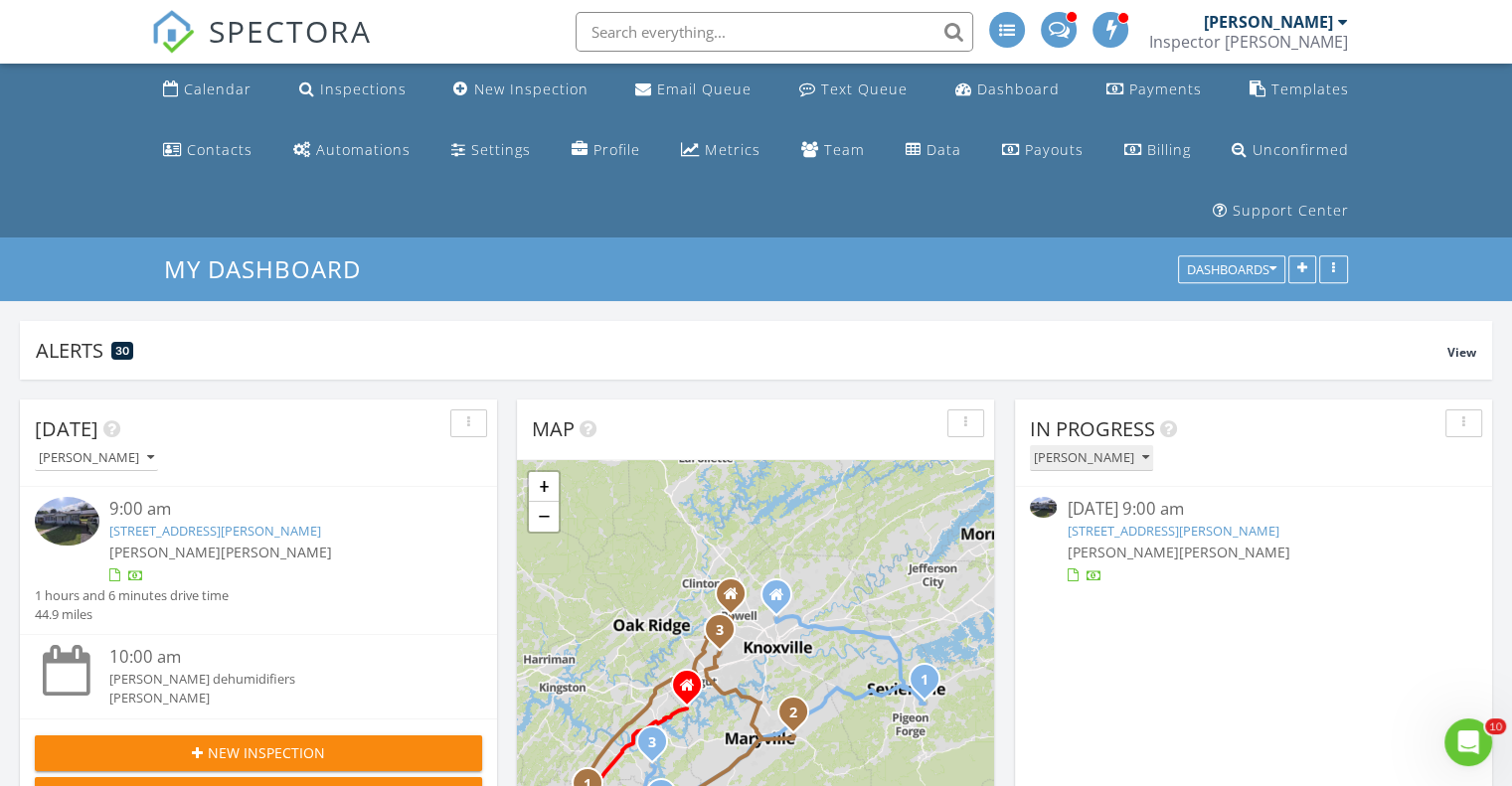 click on "[PERSON_NAME]" at bounding box center [1092, 458] 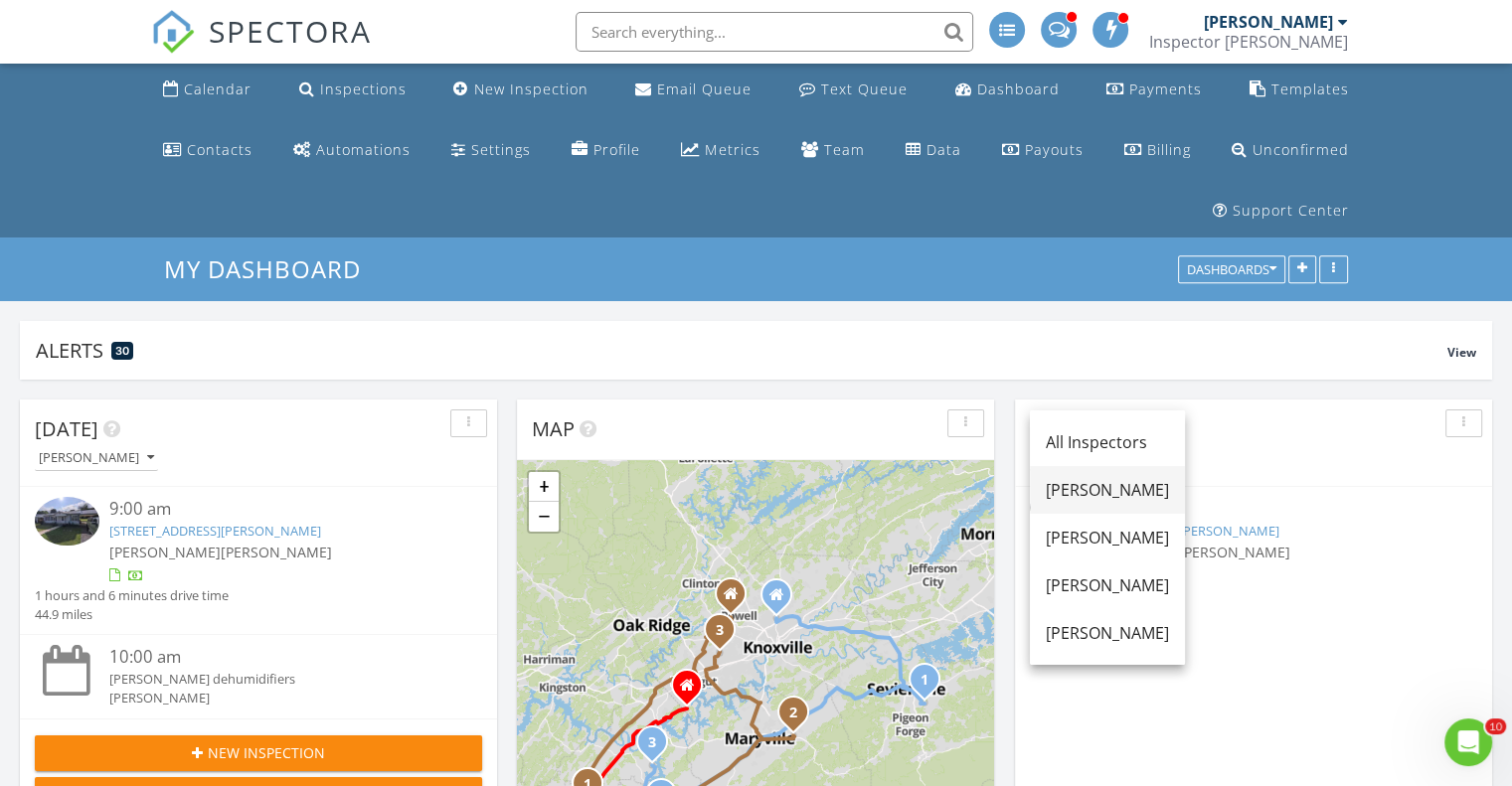 click on "[PERSON_NAME]" at bounding box center (1107, 490) 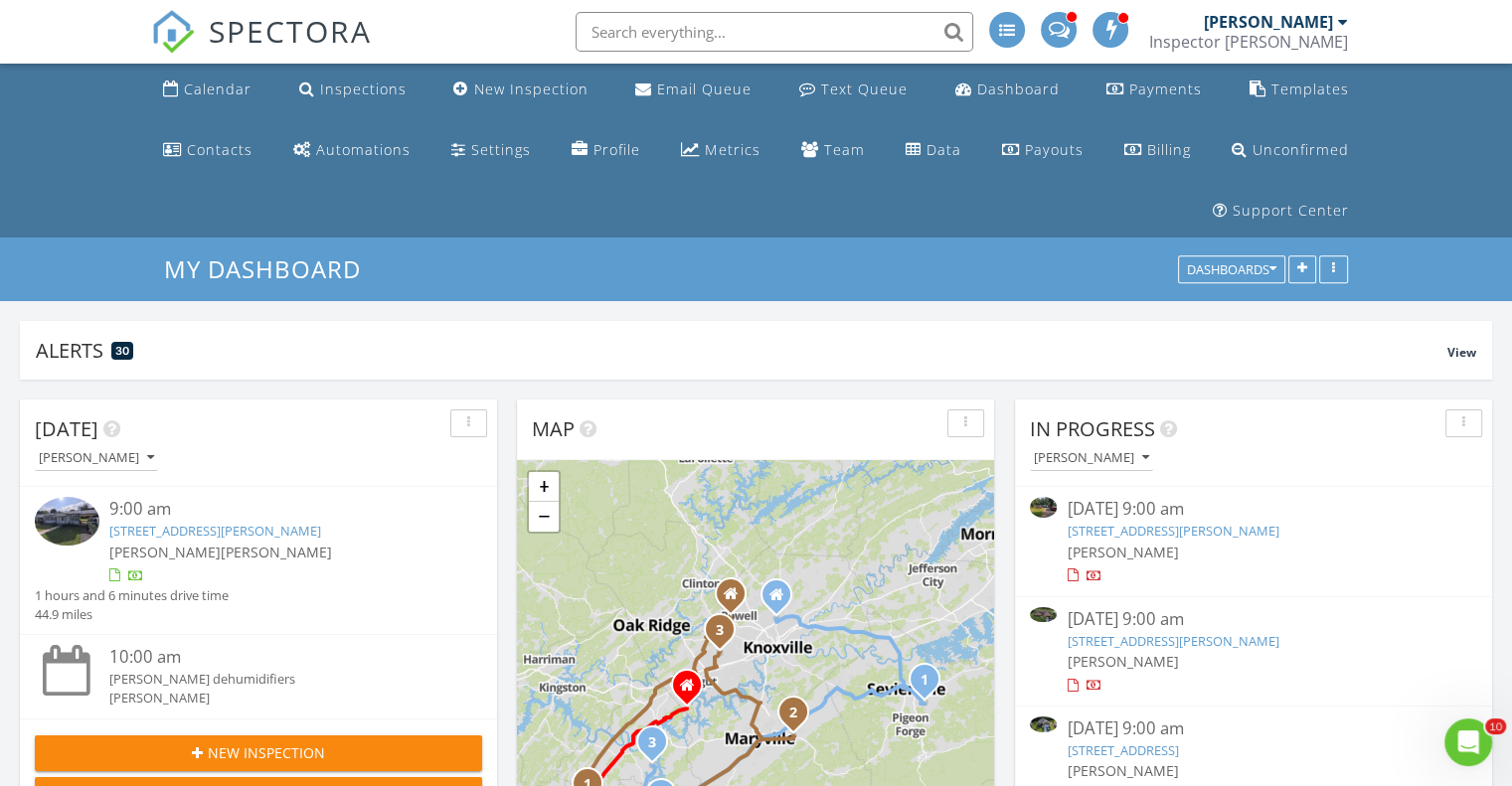 click on "[STREET_ADDRESS][PERSON_NAME]" at bounding box center (1172, 531) 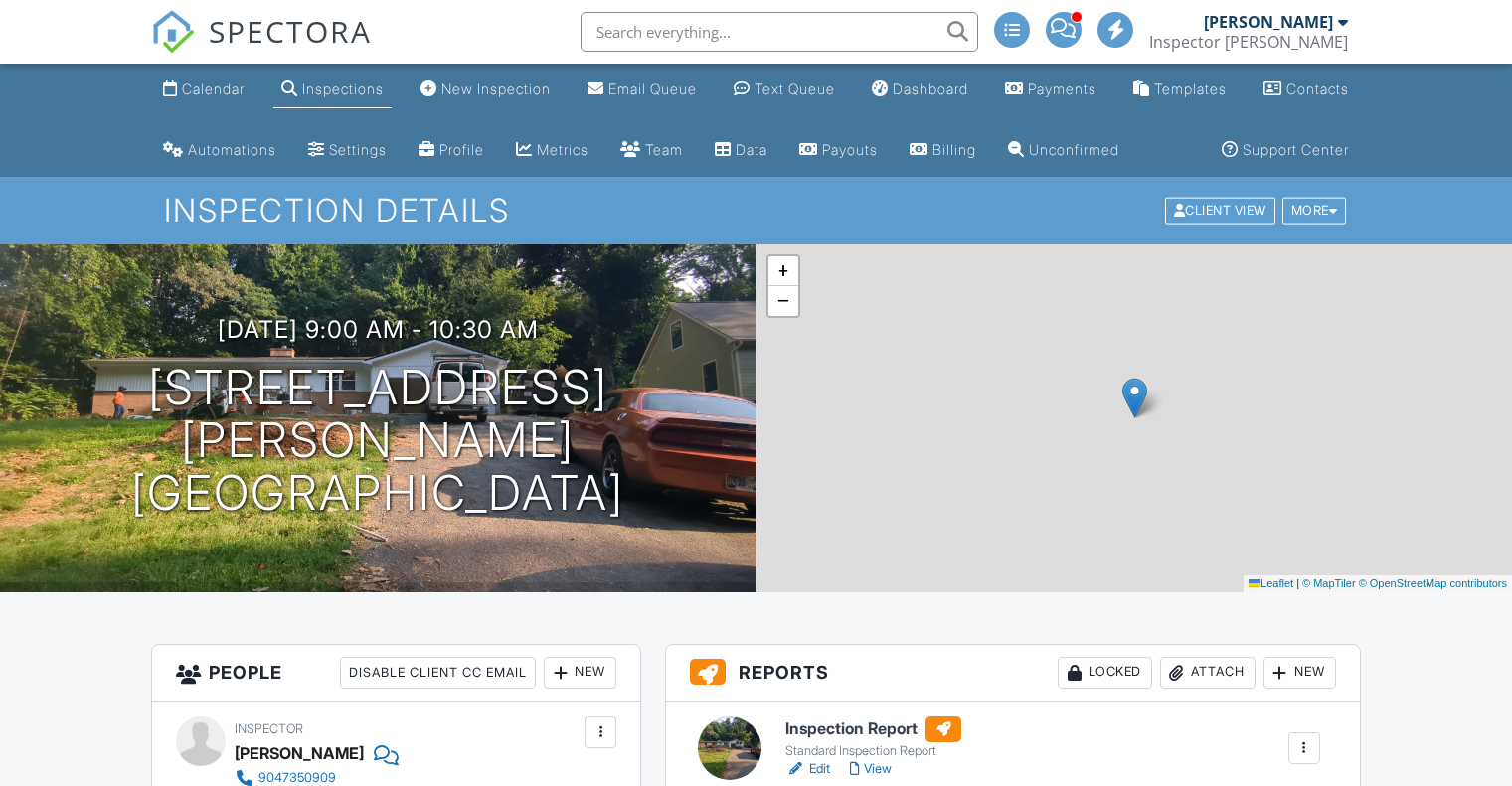 scroll, scrollTop: 0, scrollLeft: 0, axis: both 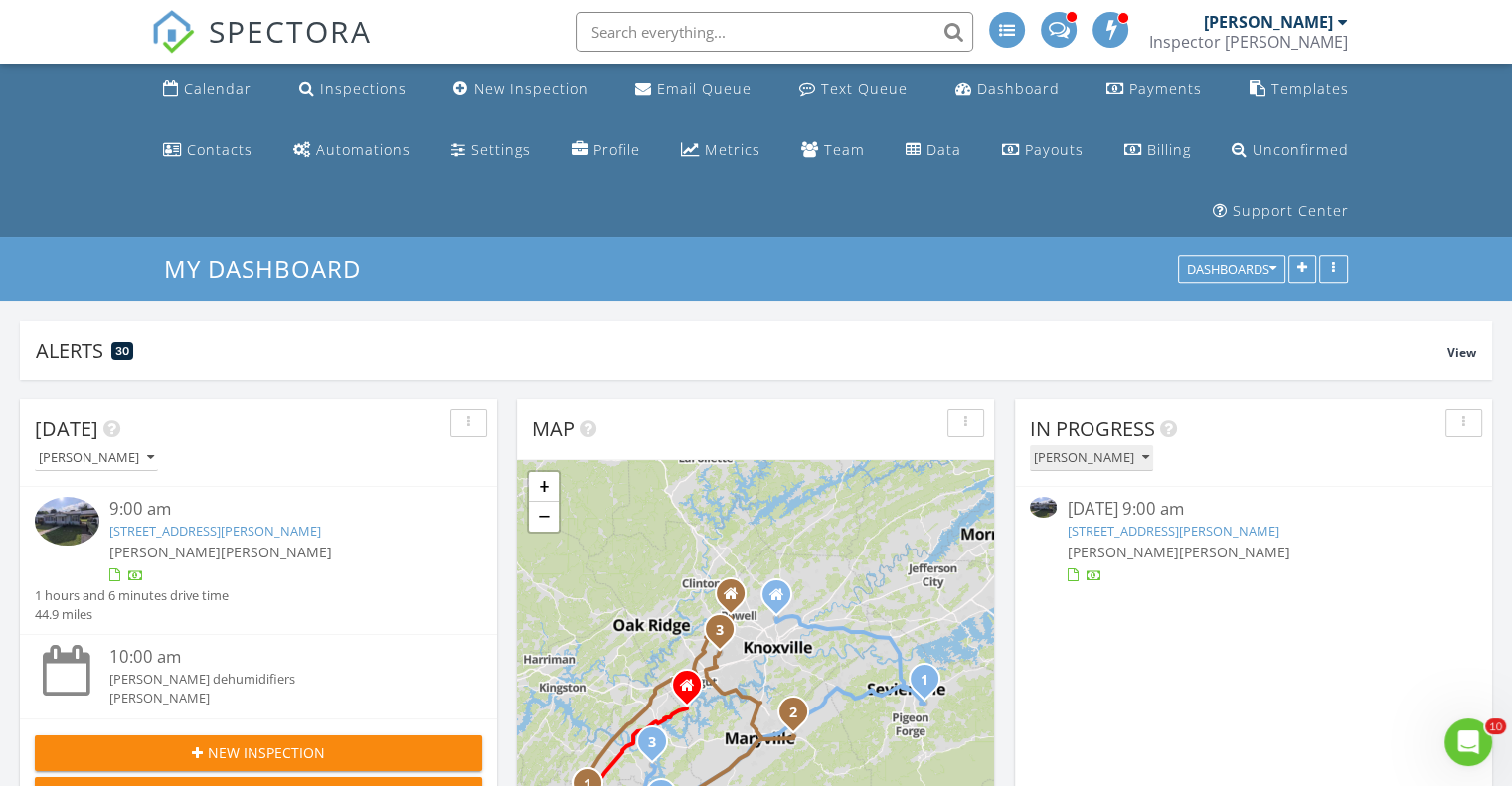 click on "[PERSON_NAME]" at bounding box center [1092, 458] 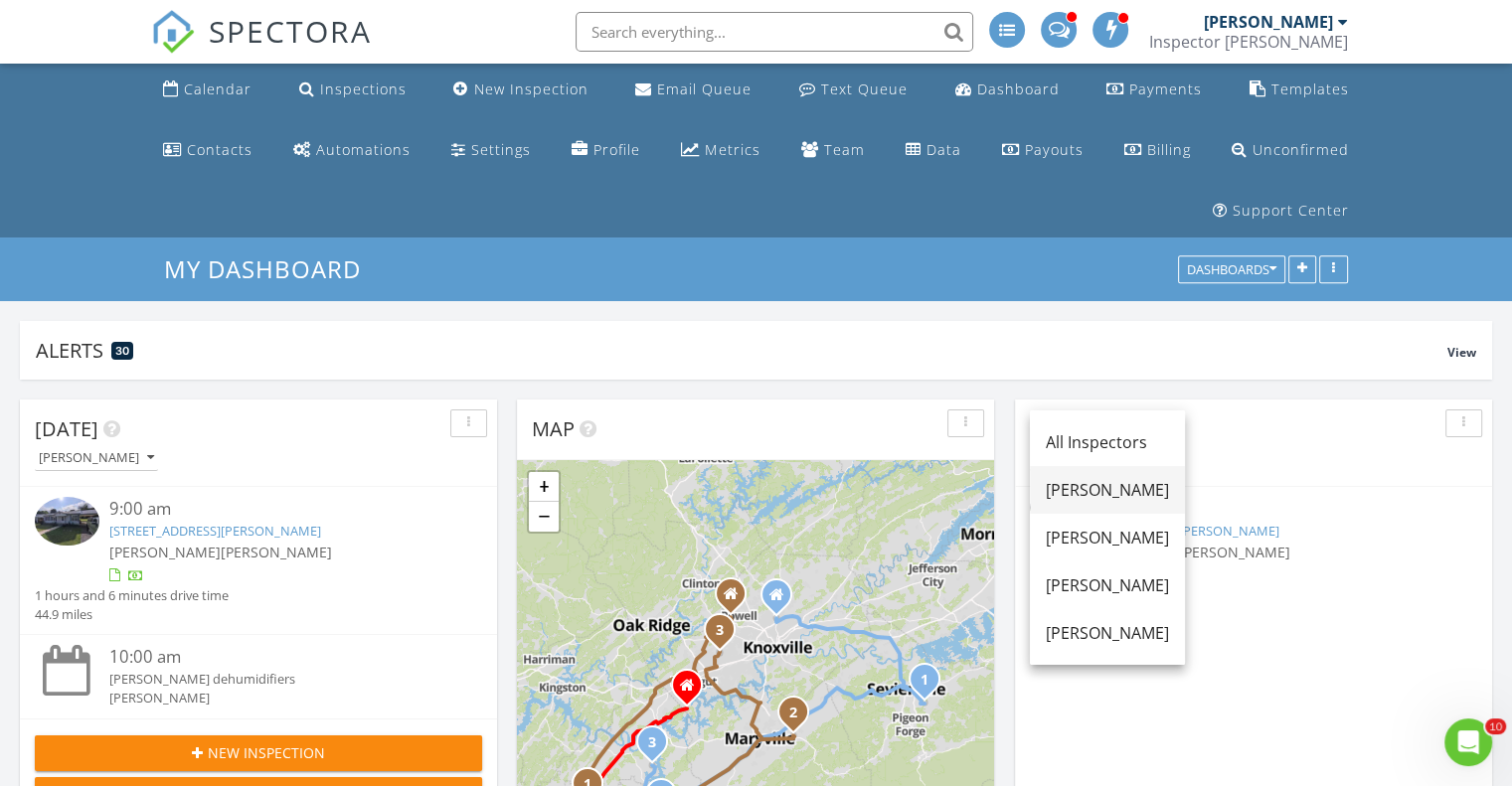 click on "[PERSON_NAME]" at bounding box center (1107, 490) 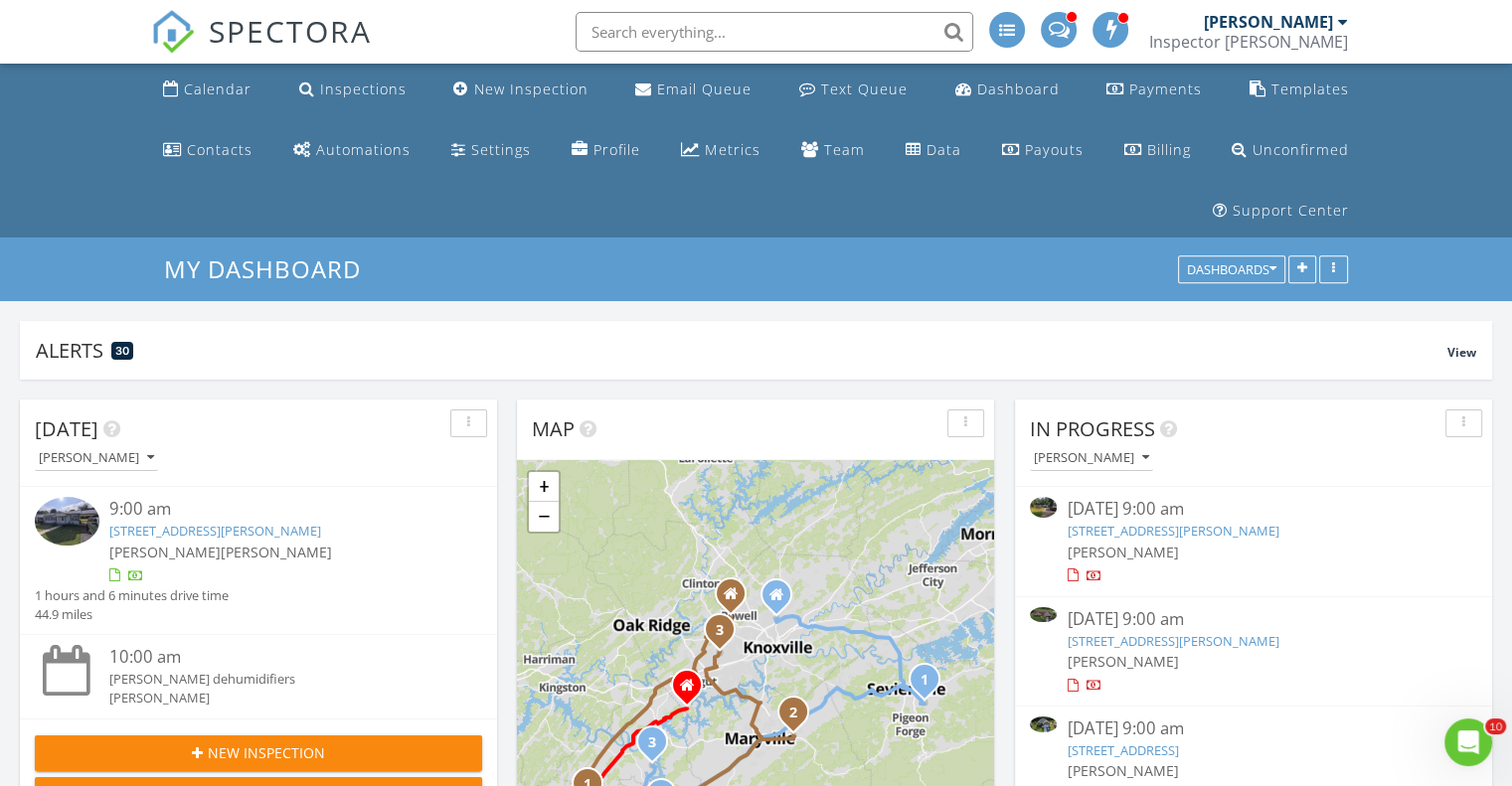 click on "7805 Camberley Dr, Powell, TN 37849" at bounding box center [1172, 641] 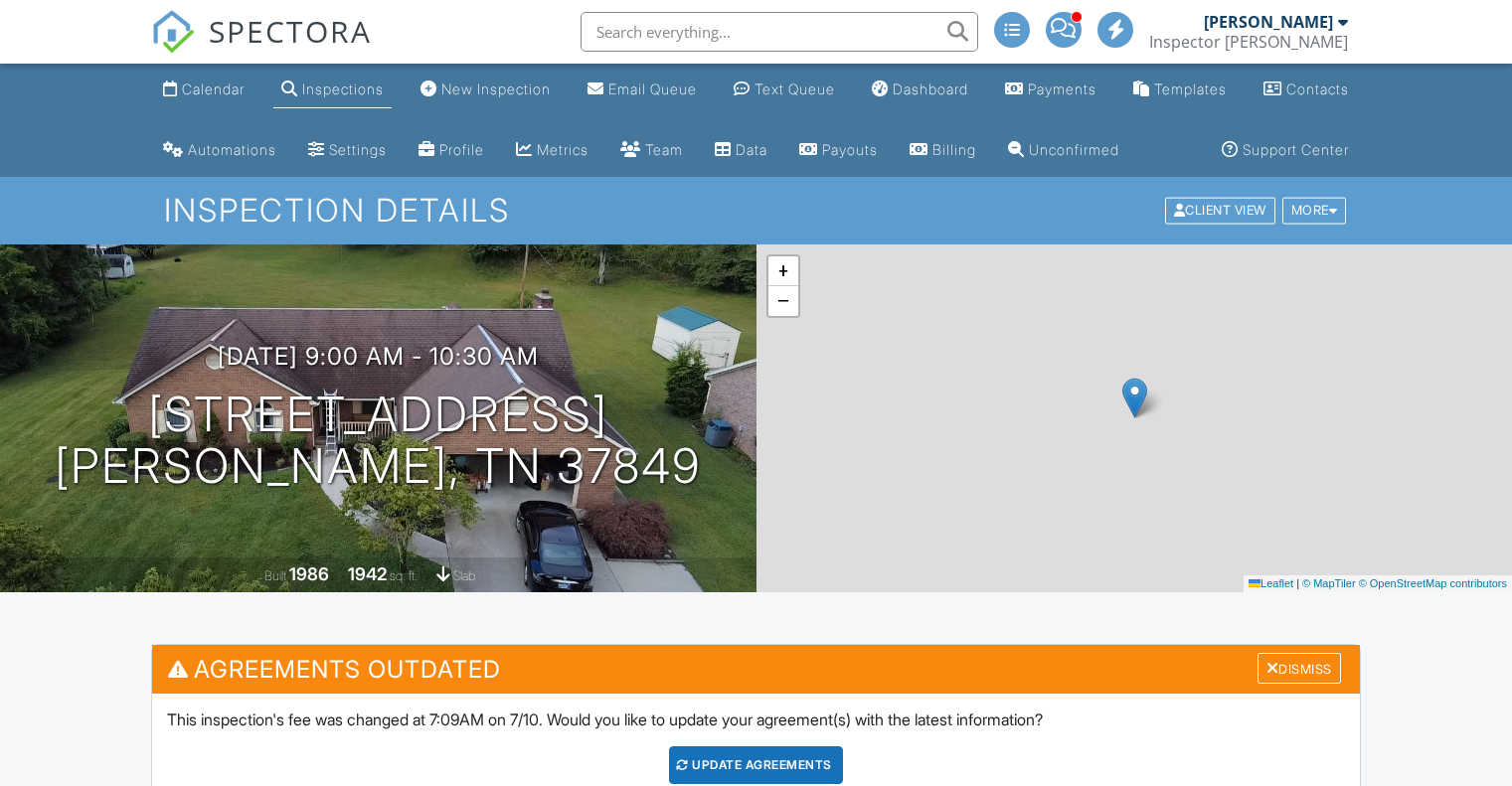 scroll, scrollTop: 0, scrollLeft: 0, axis: both 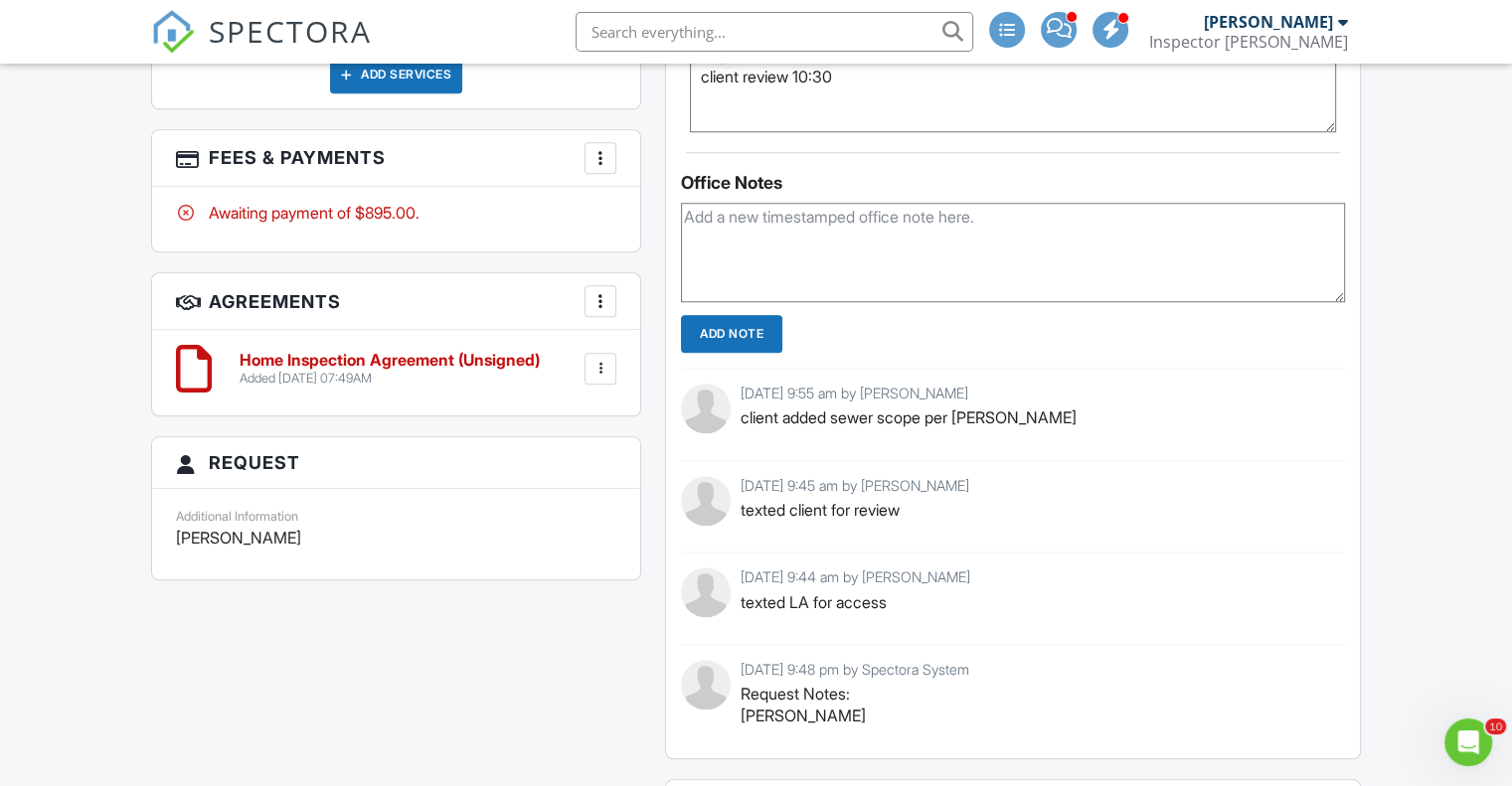 click at bounding box center (600, 158) 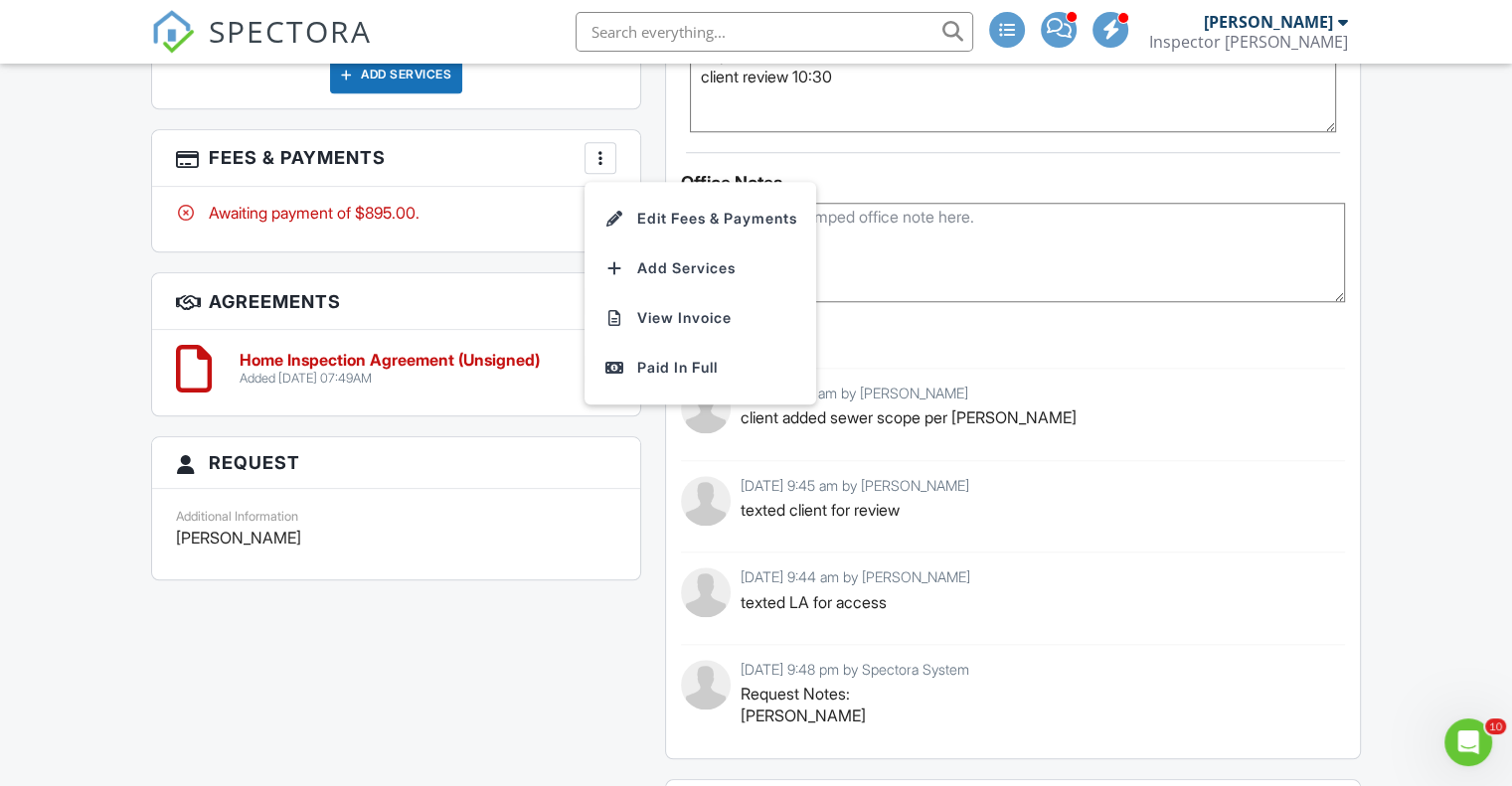 click on "Edit Fees & Payments" at bounding box center (700, 219) 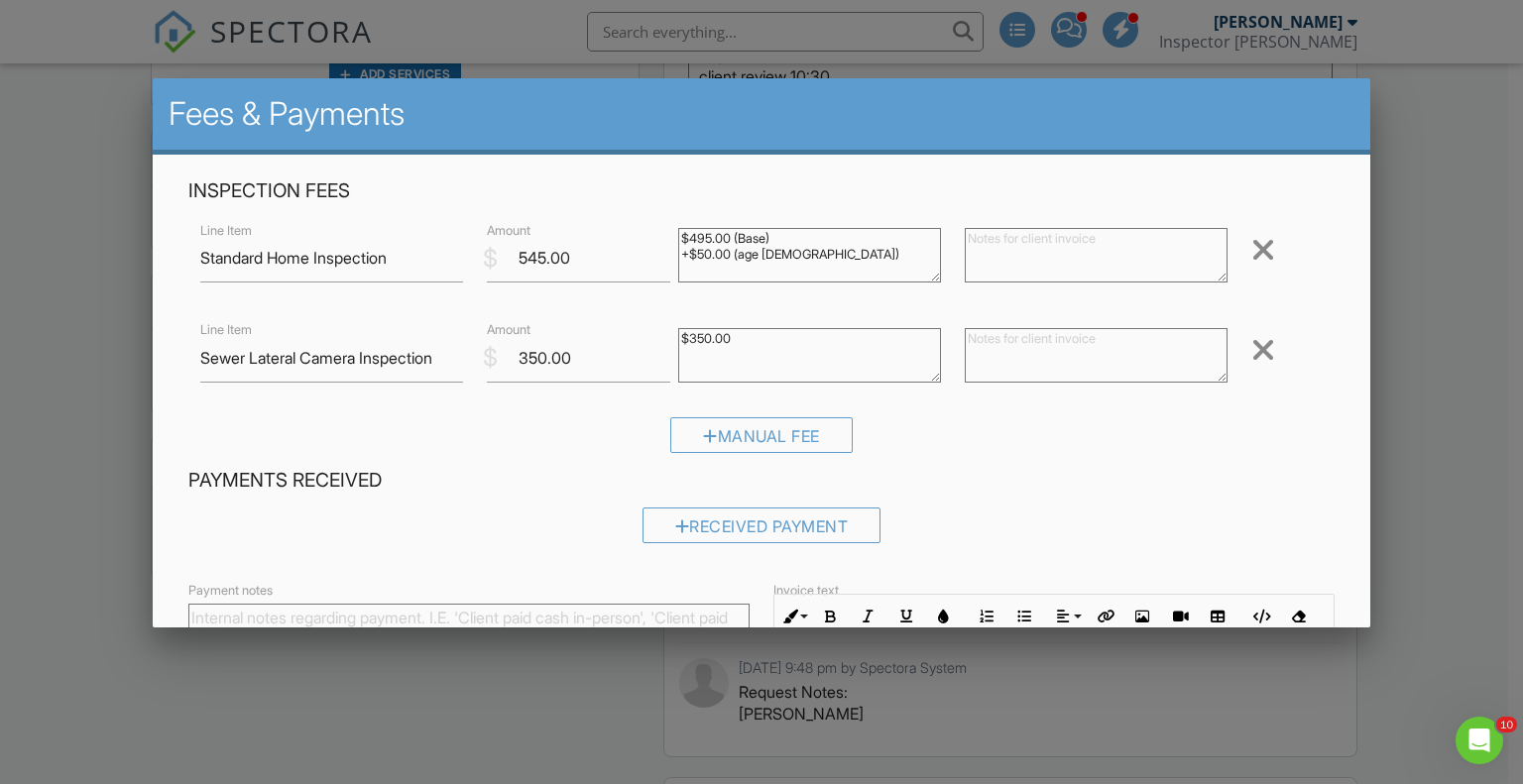 click on "Remove" at bounding box center (1287, 350) 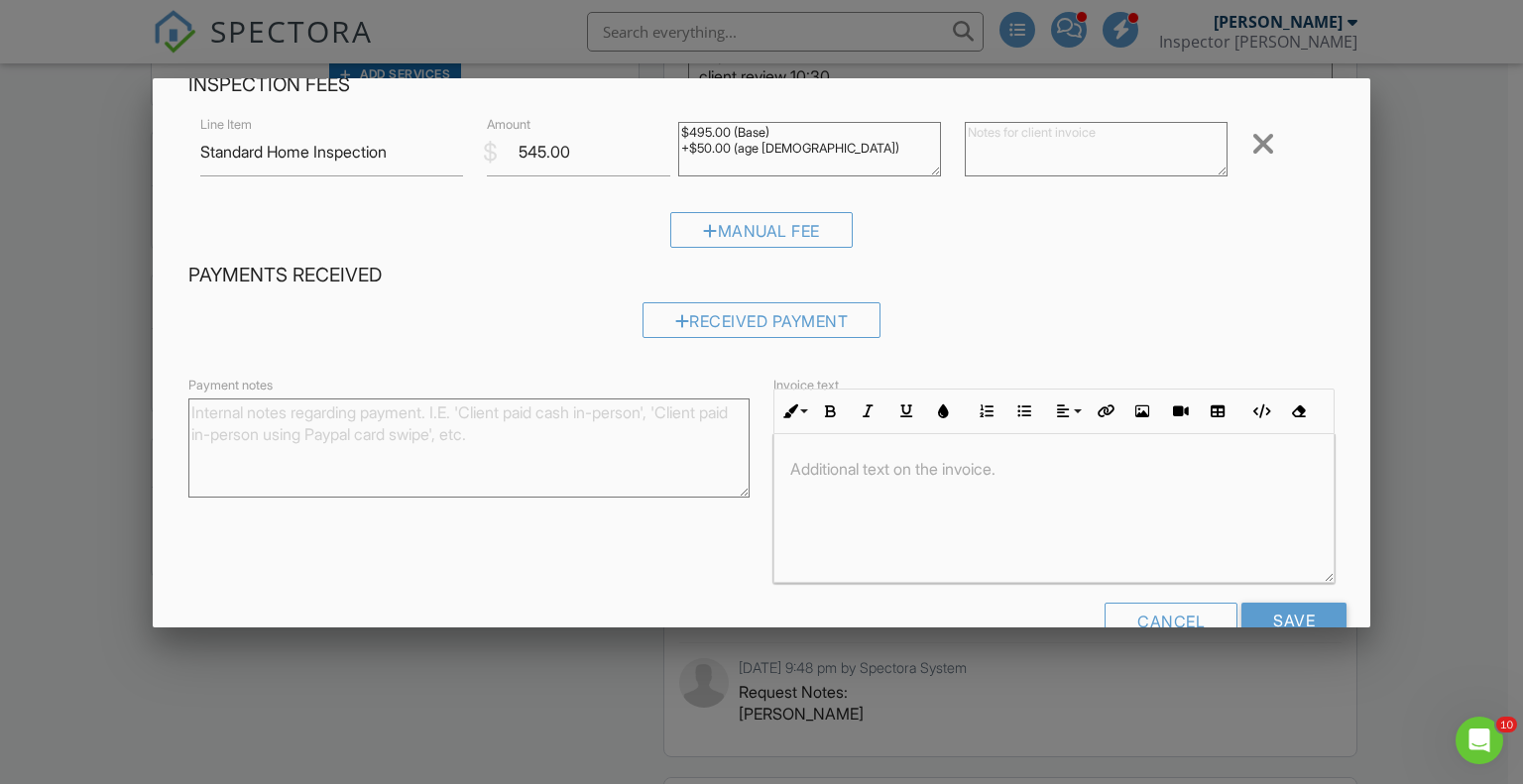 scroll, scrollTop: 155, scrollLeft: 0, axis: vertical 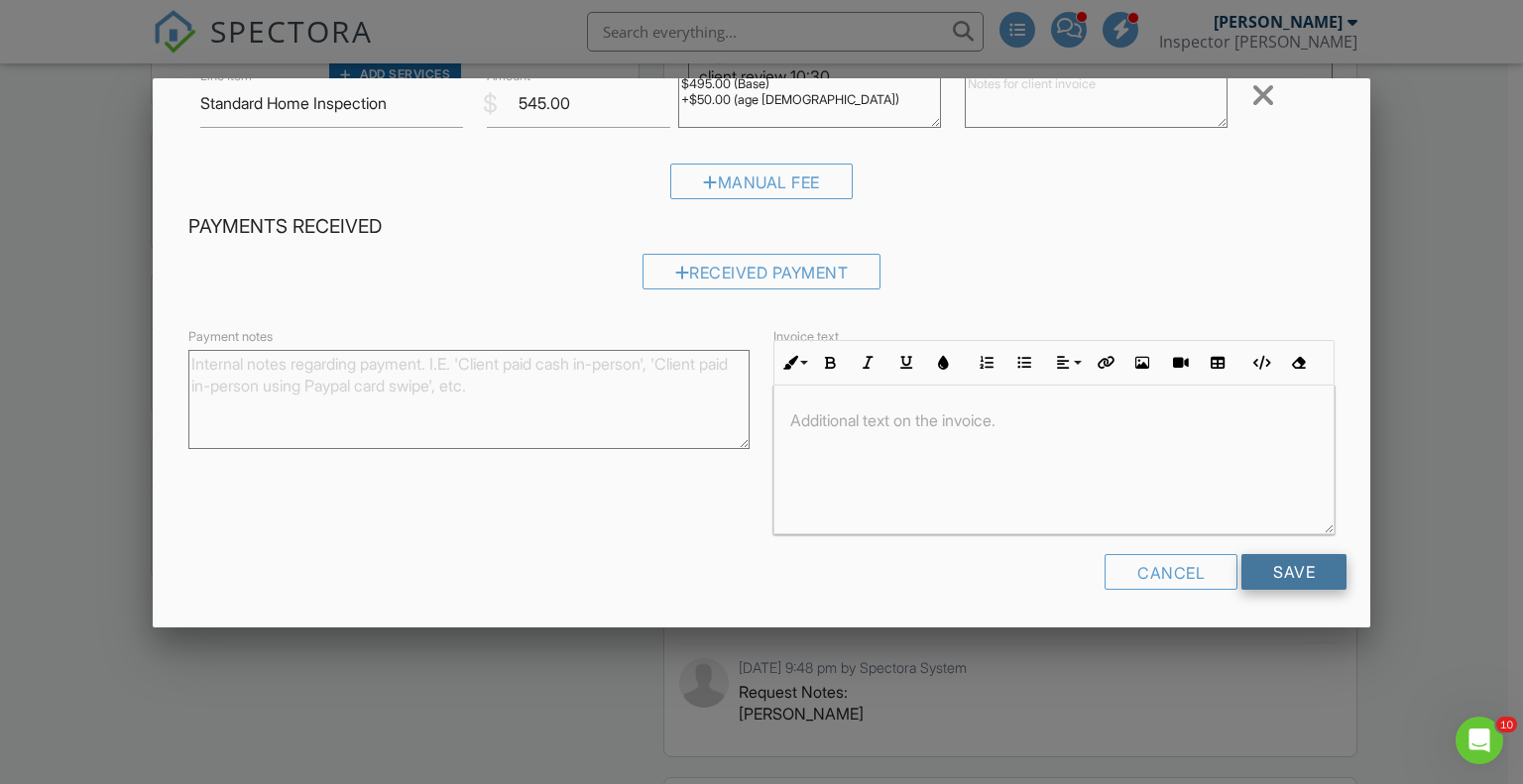 click on "Save" at bounding box center (1294, 572) 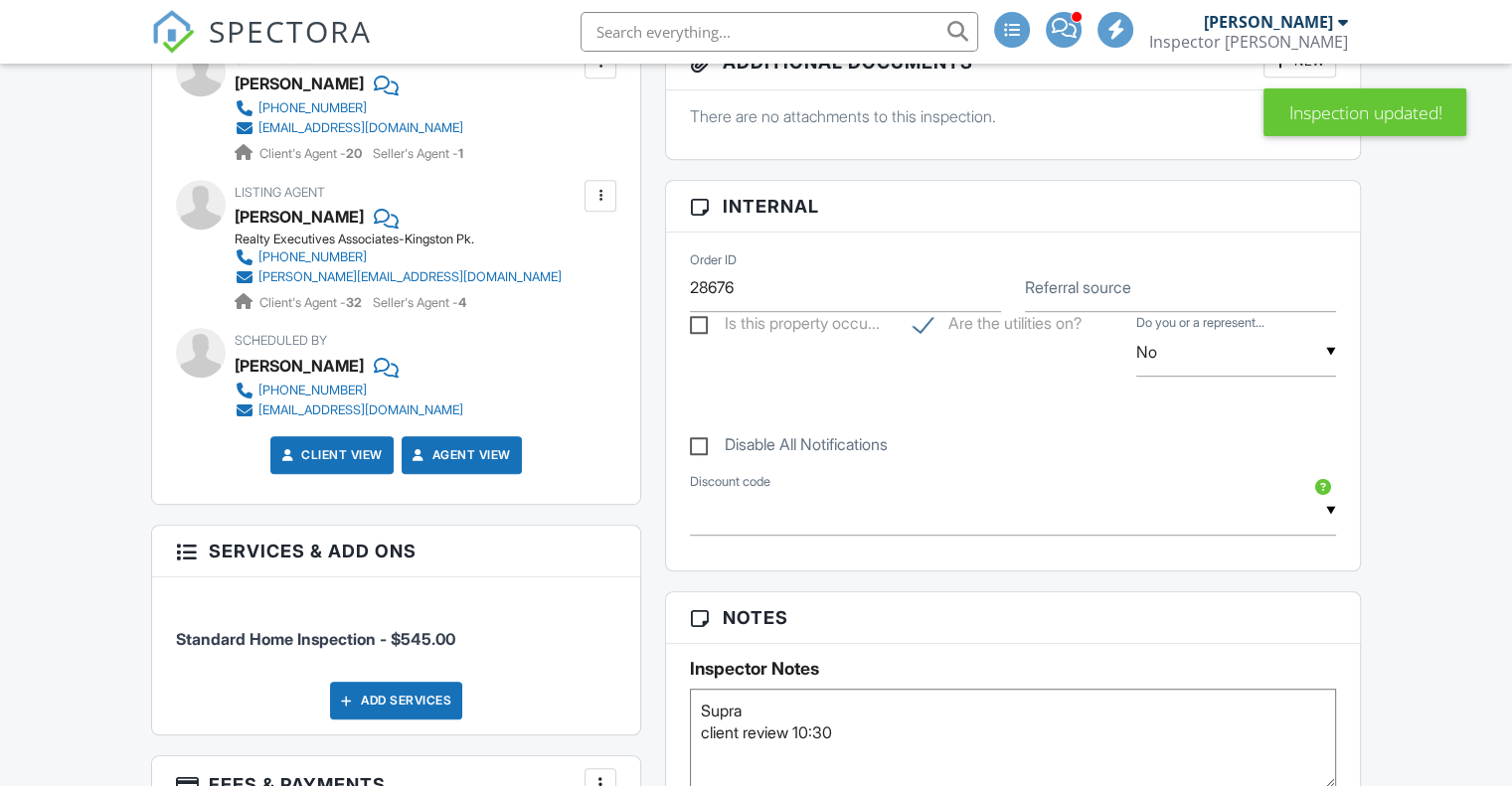 scroll, scrollTop: 1590, scrollLeft: 0, axis: vertical 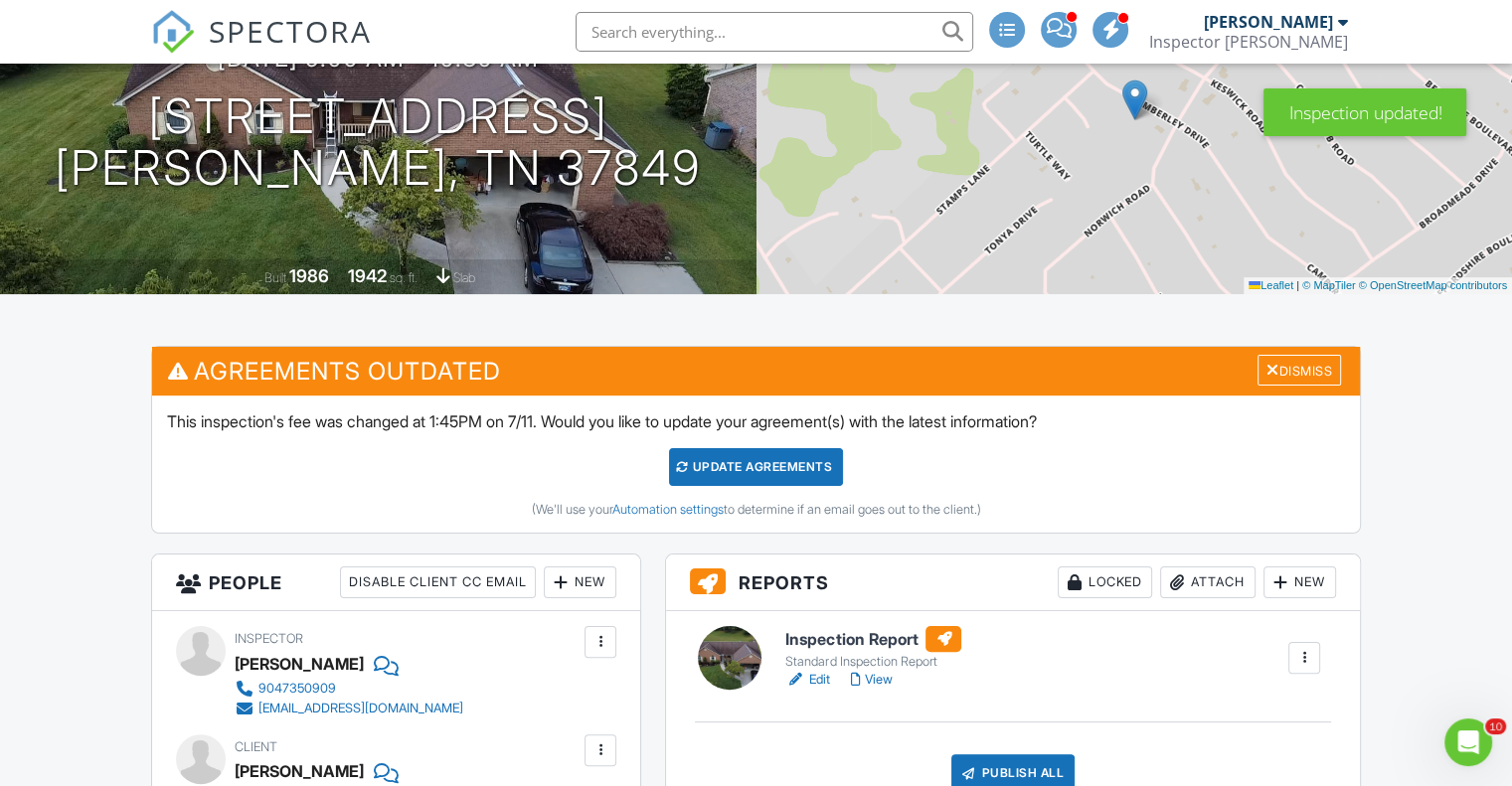 click on "Update Agreements" at bounding box center [756, 467] 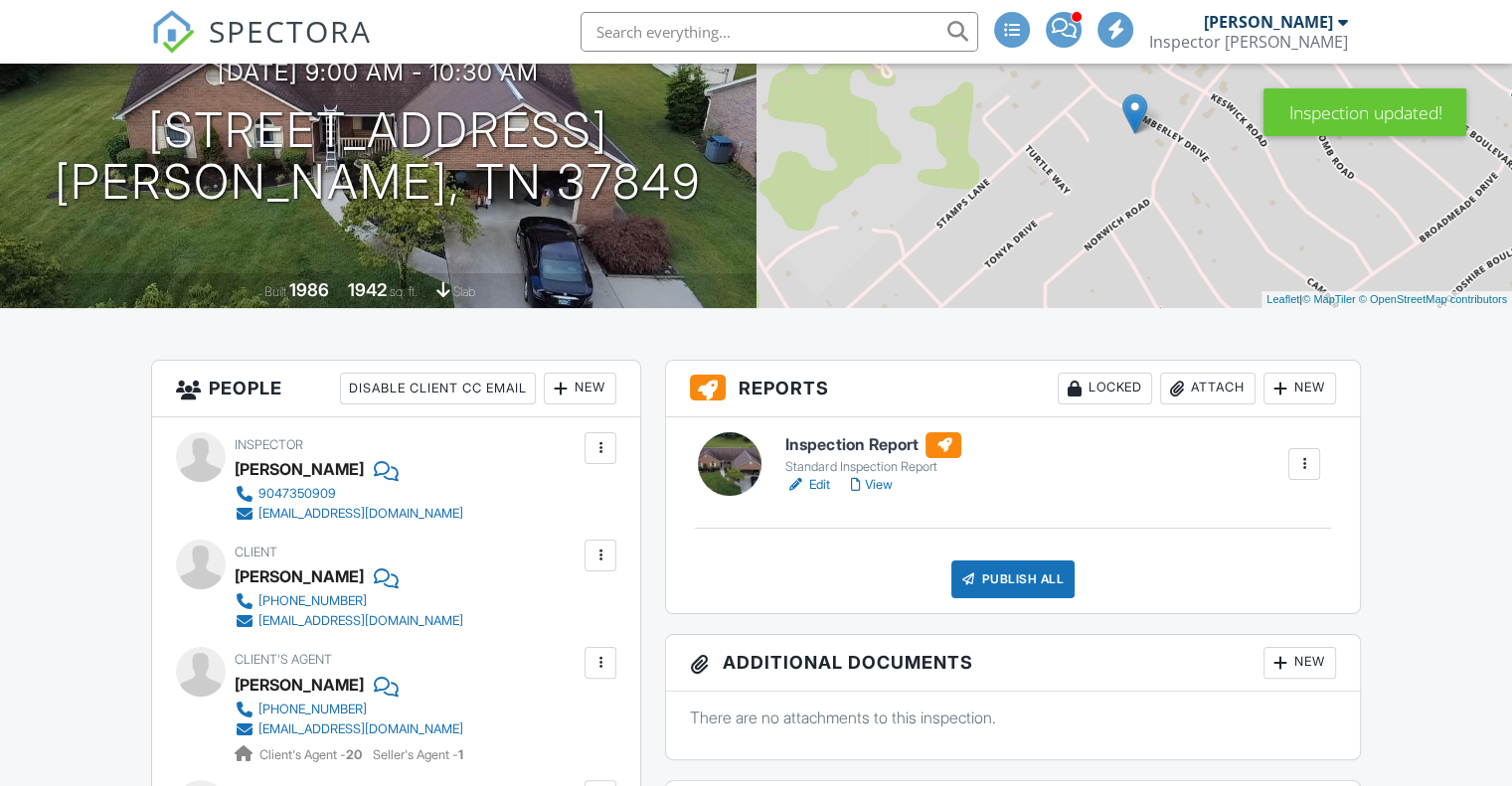 scroll, scrollTop: 894, scrollLeft: 0, axis: vertical 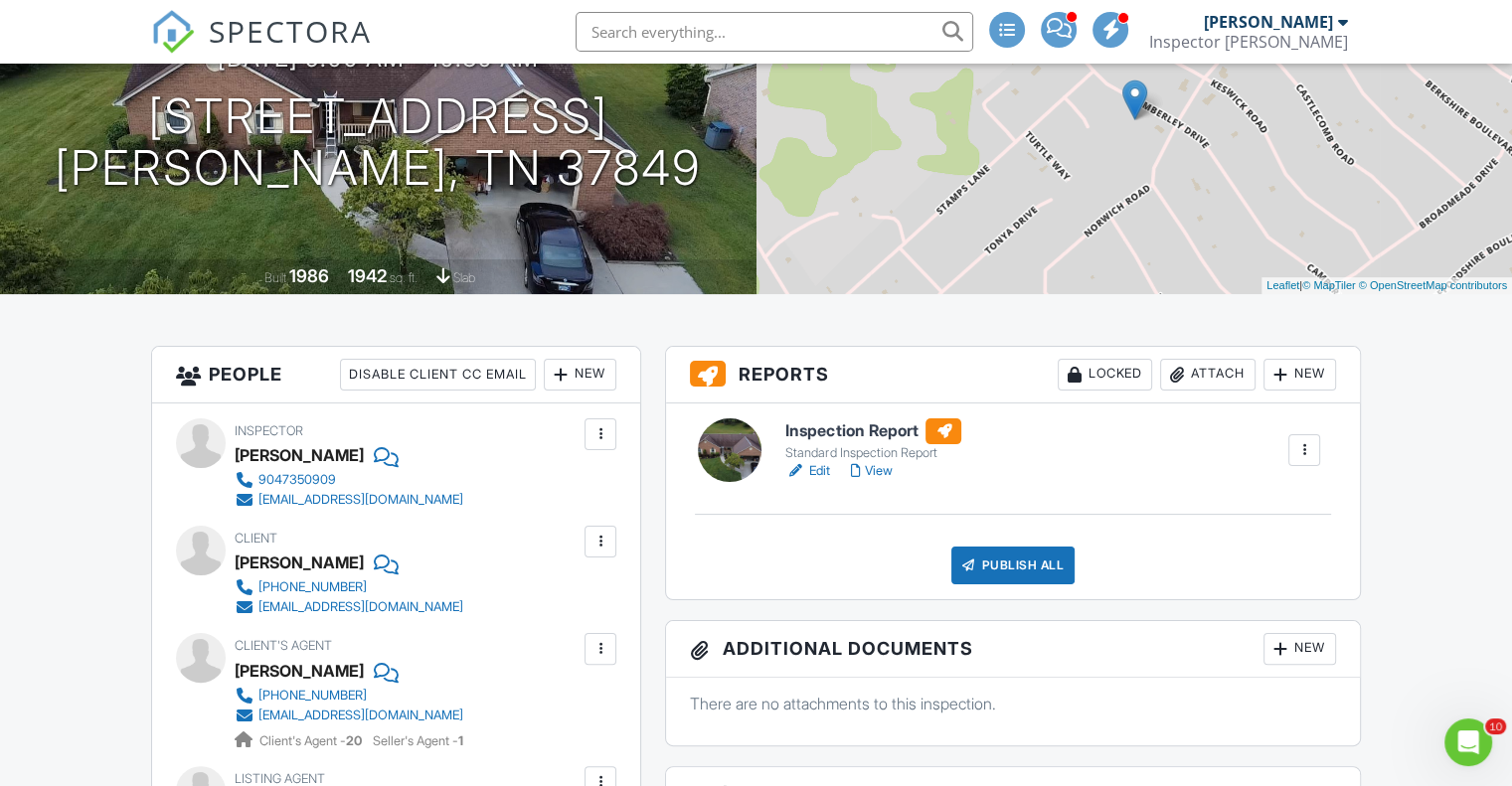 click on "View" at bounding box center (871, 471) 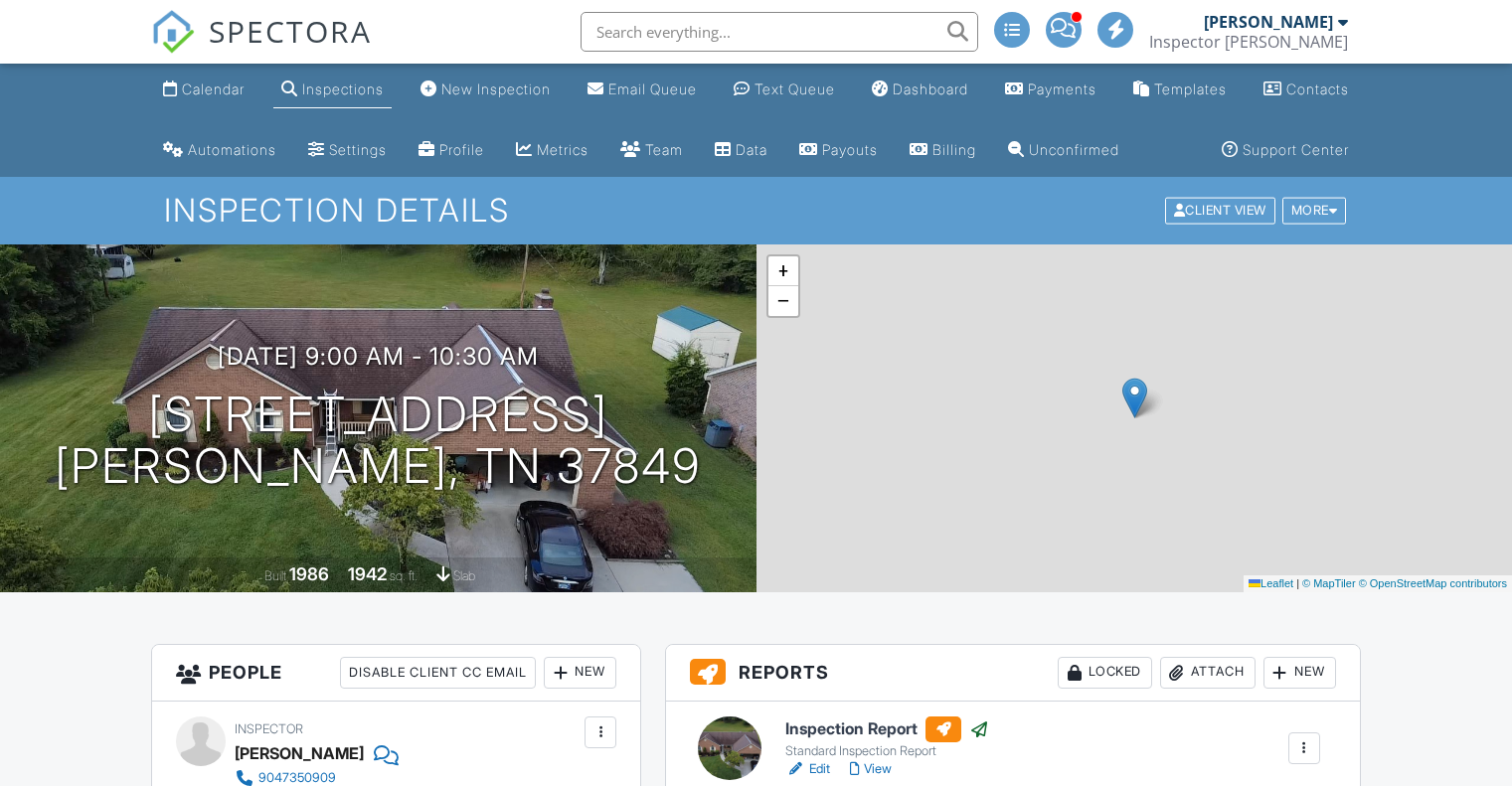 scroll, scrollTop: 497, scrollLeft: 0, axis: vertical 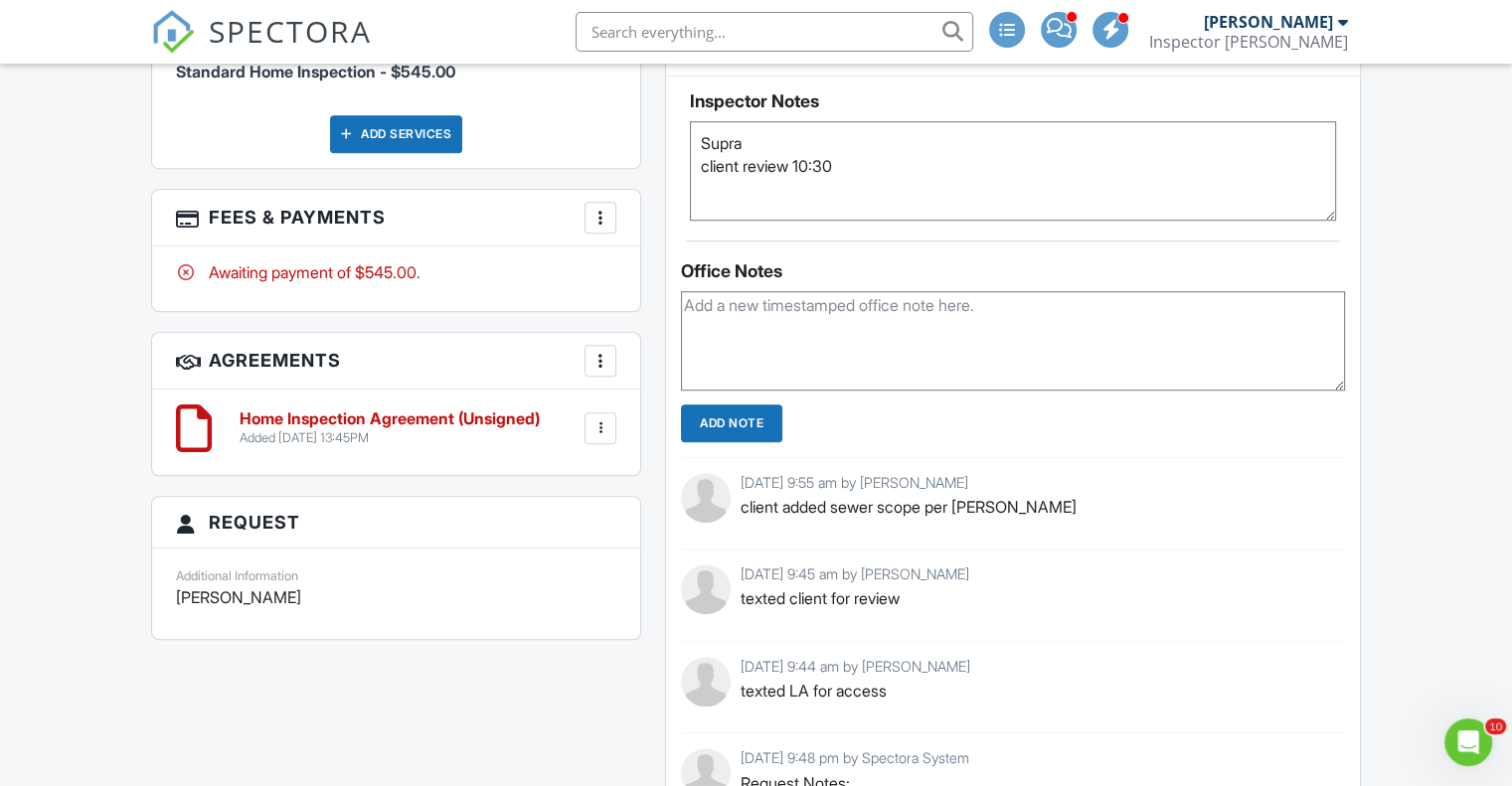click at bounding box center (600, 361) 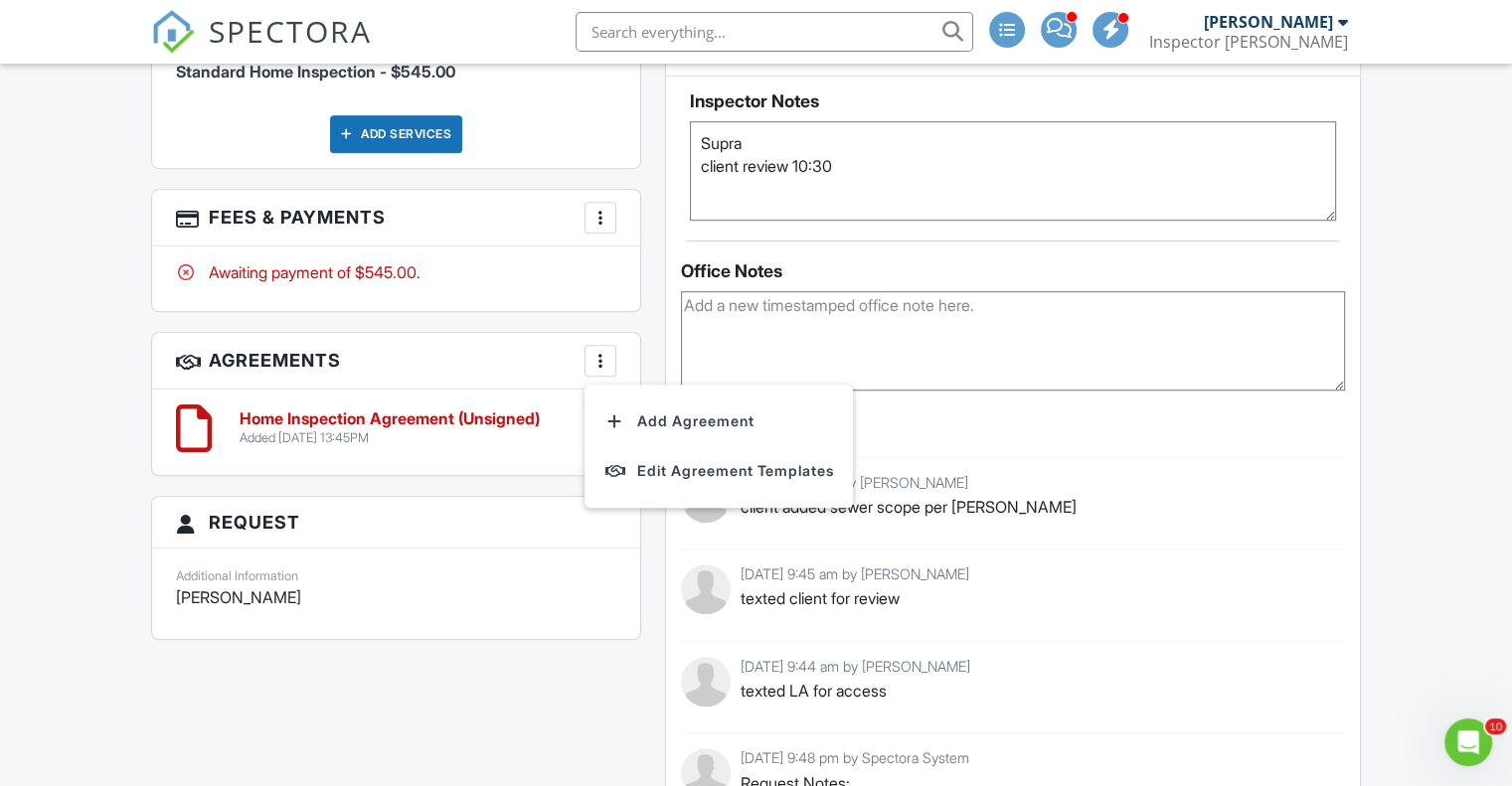 click on "Request" at bounding box center (396, 523) 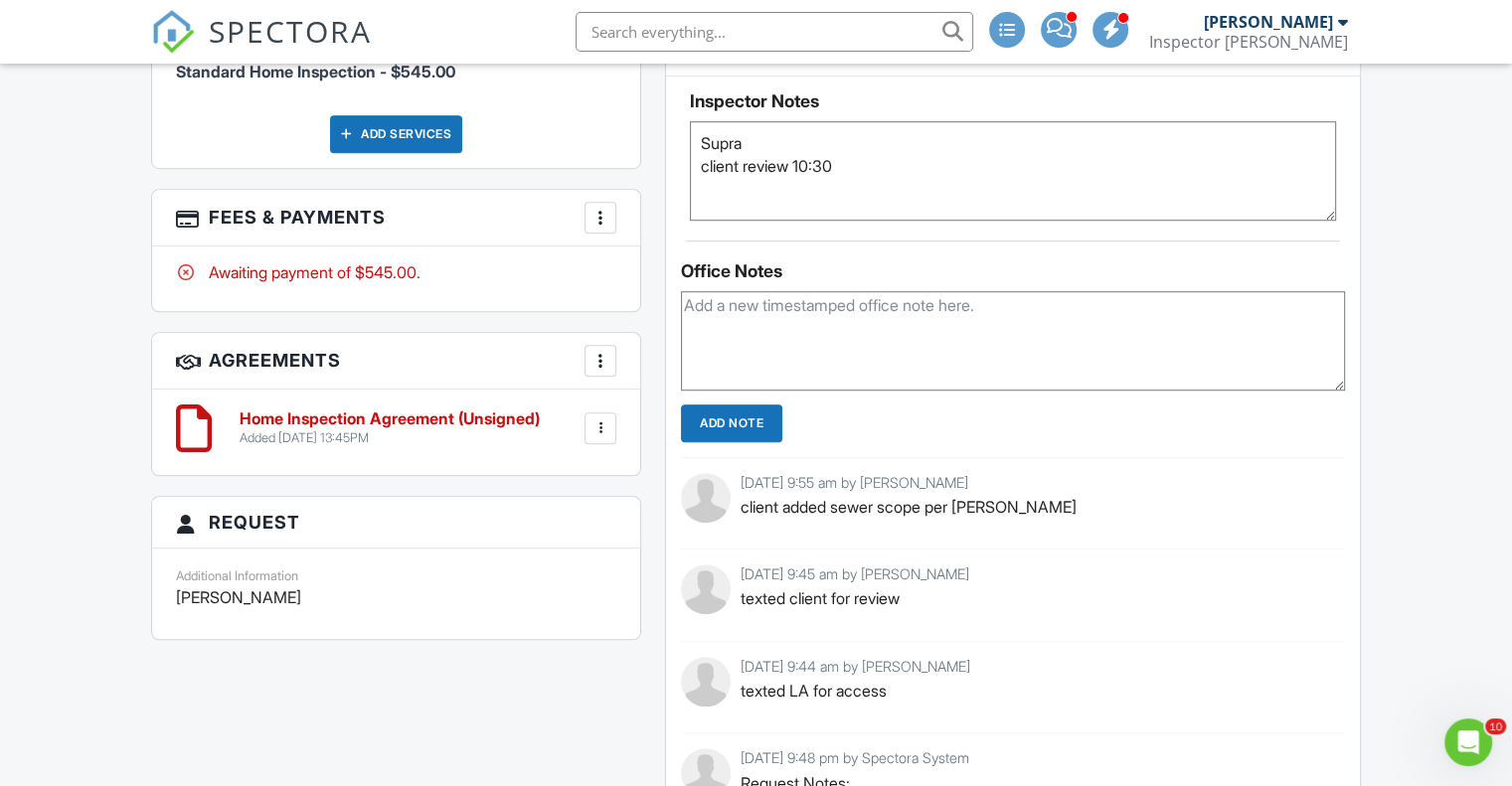 click at bounding box center (600, 428) 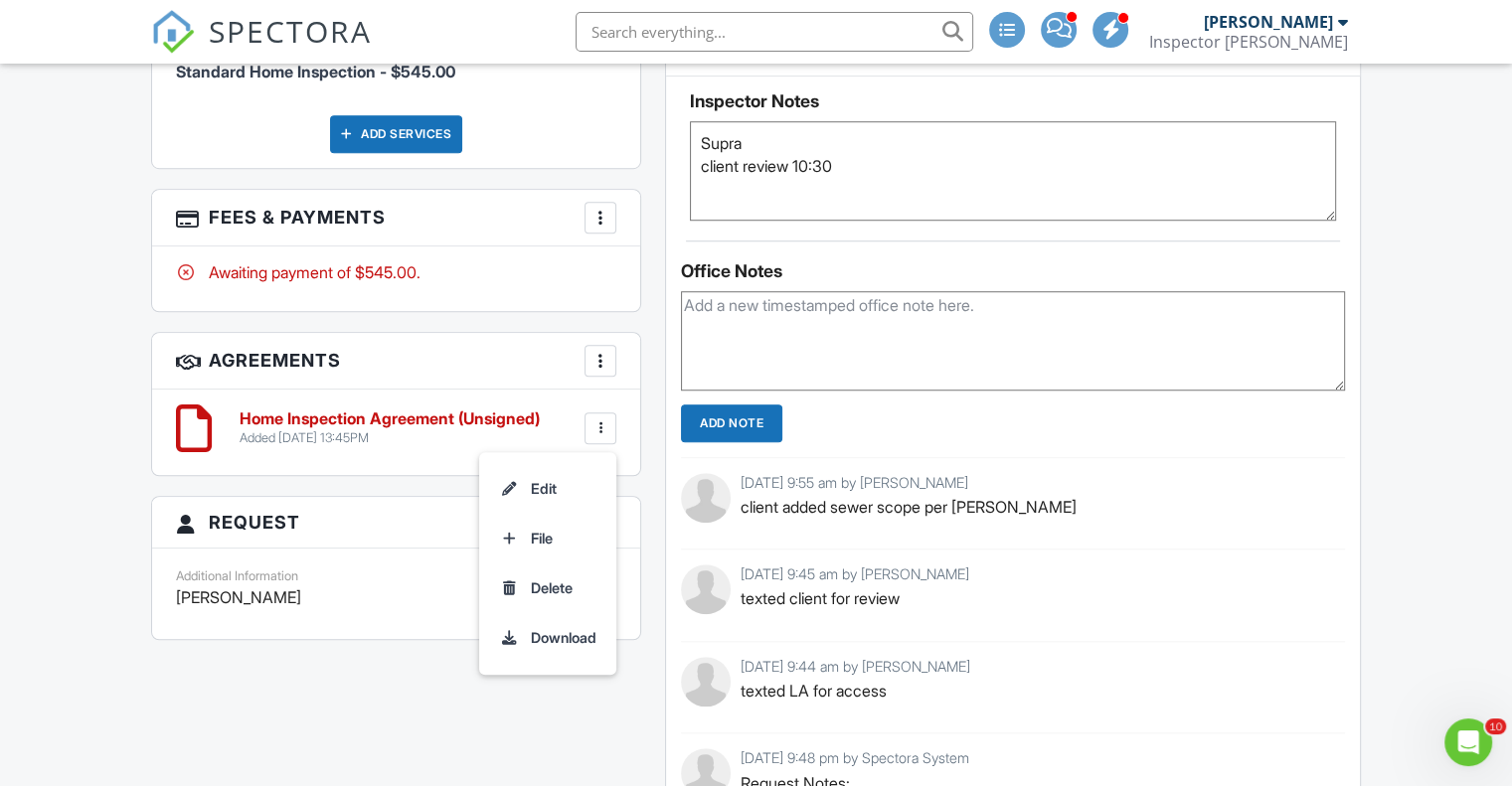 click on "Request" at bounding box center (396, 523) 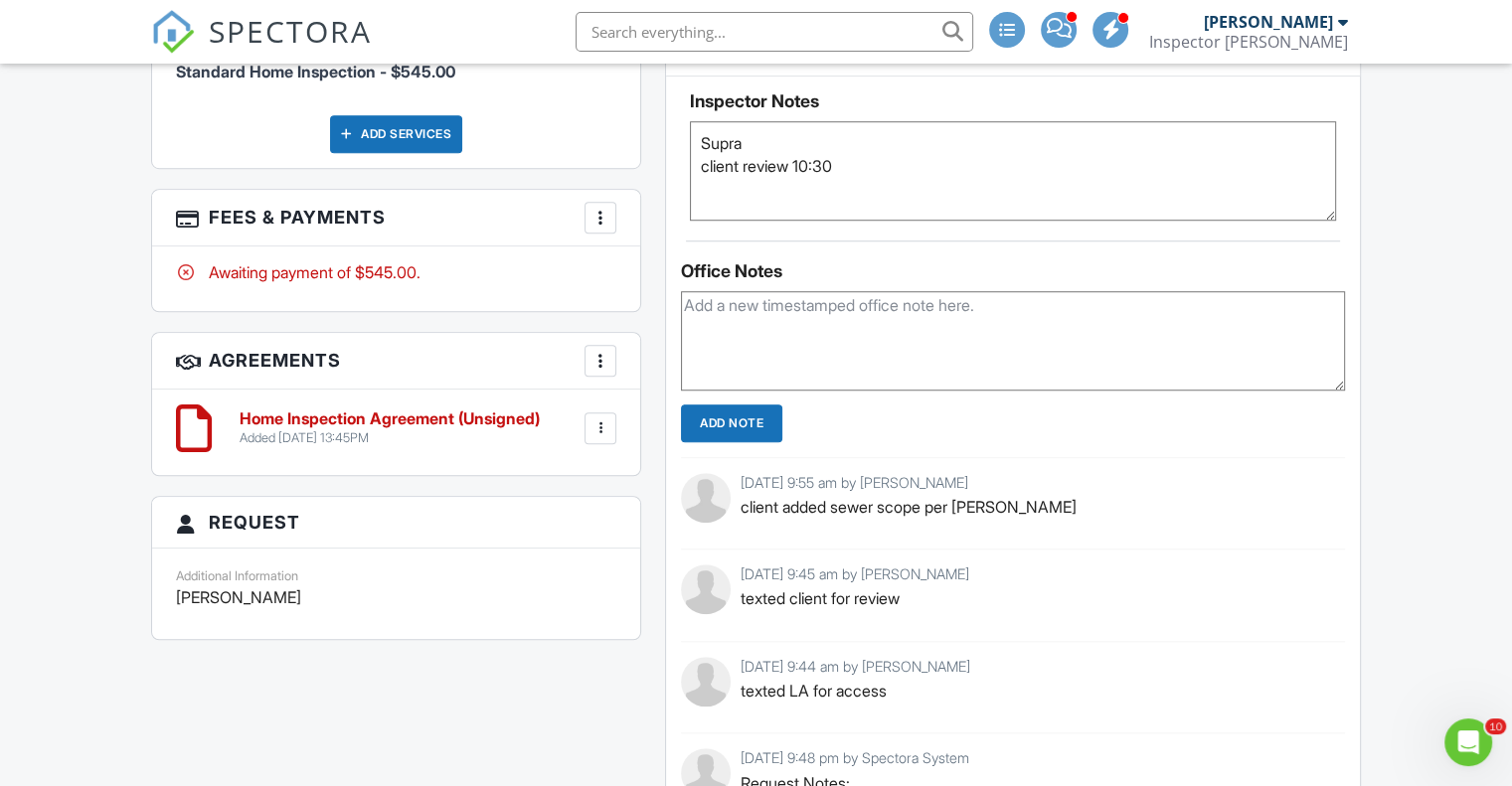 click on "More" at bounding box center [600, 218] 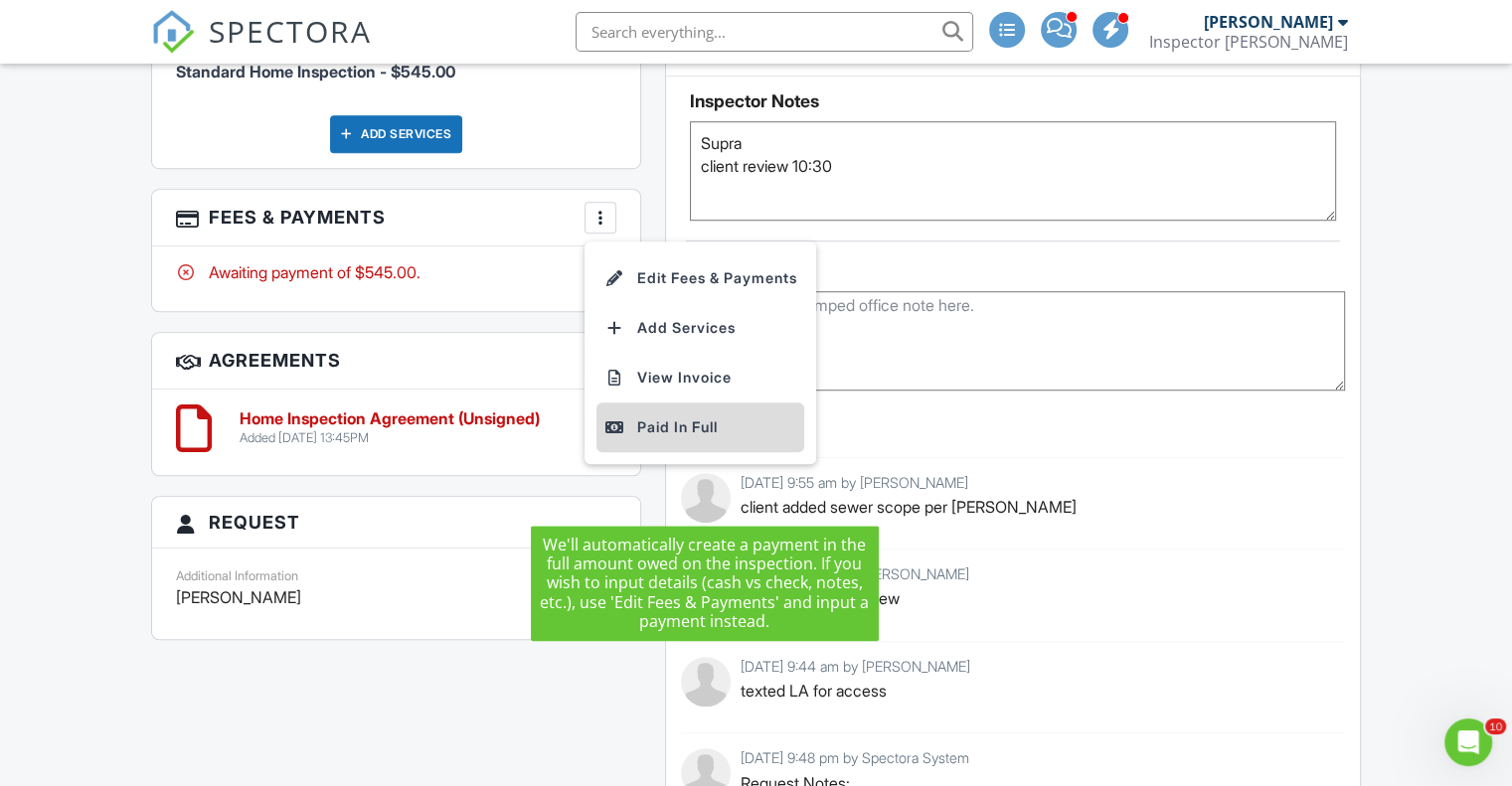 click on "Paid In Full" at bounding box center (700, 427) 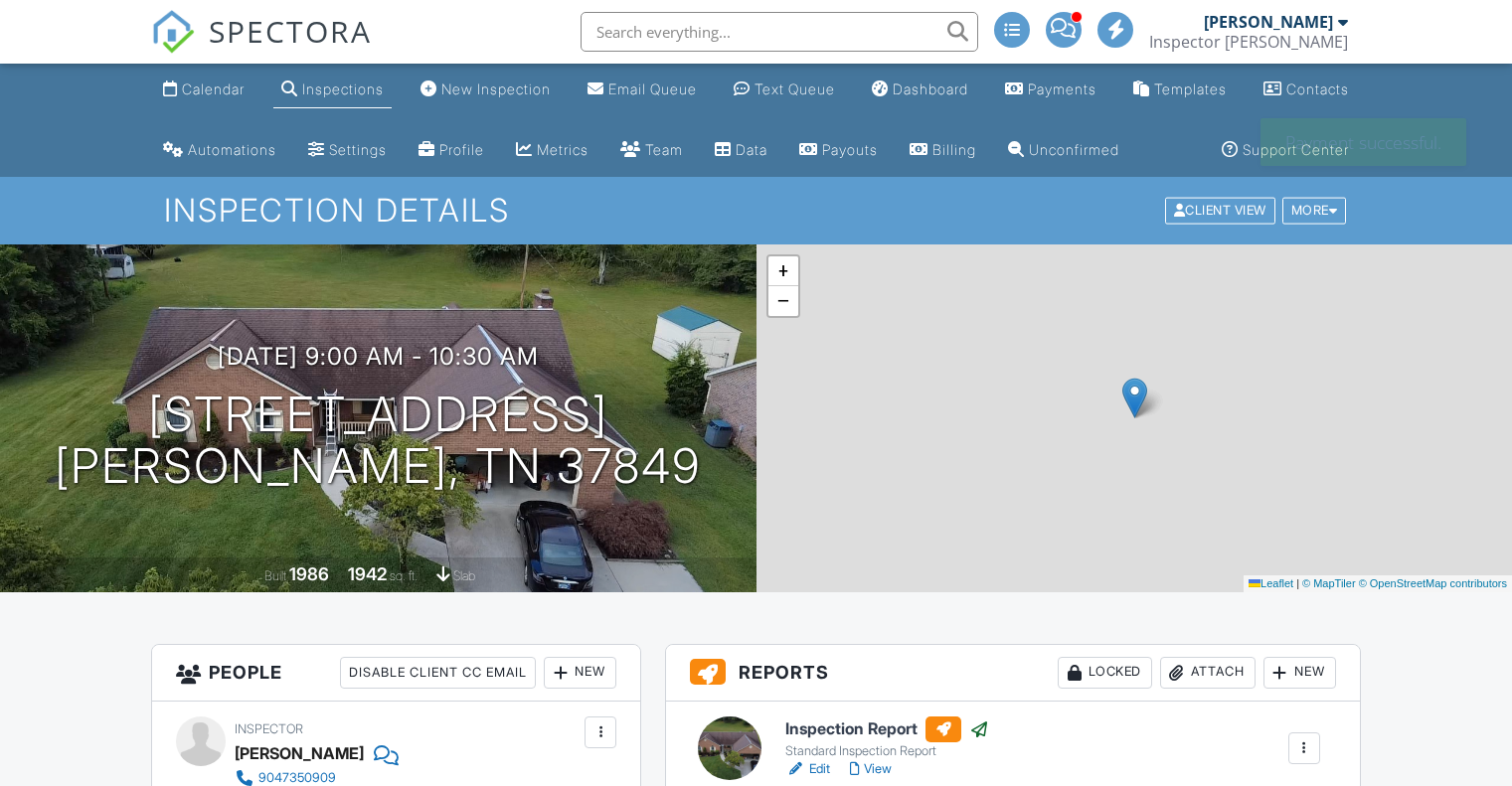 scroll, scrollTop: 596, scrollLeft: 0, axis: vertical 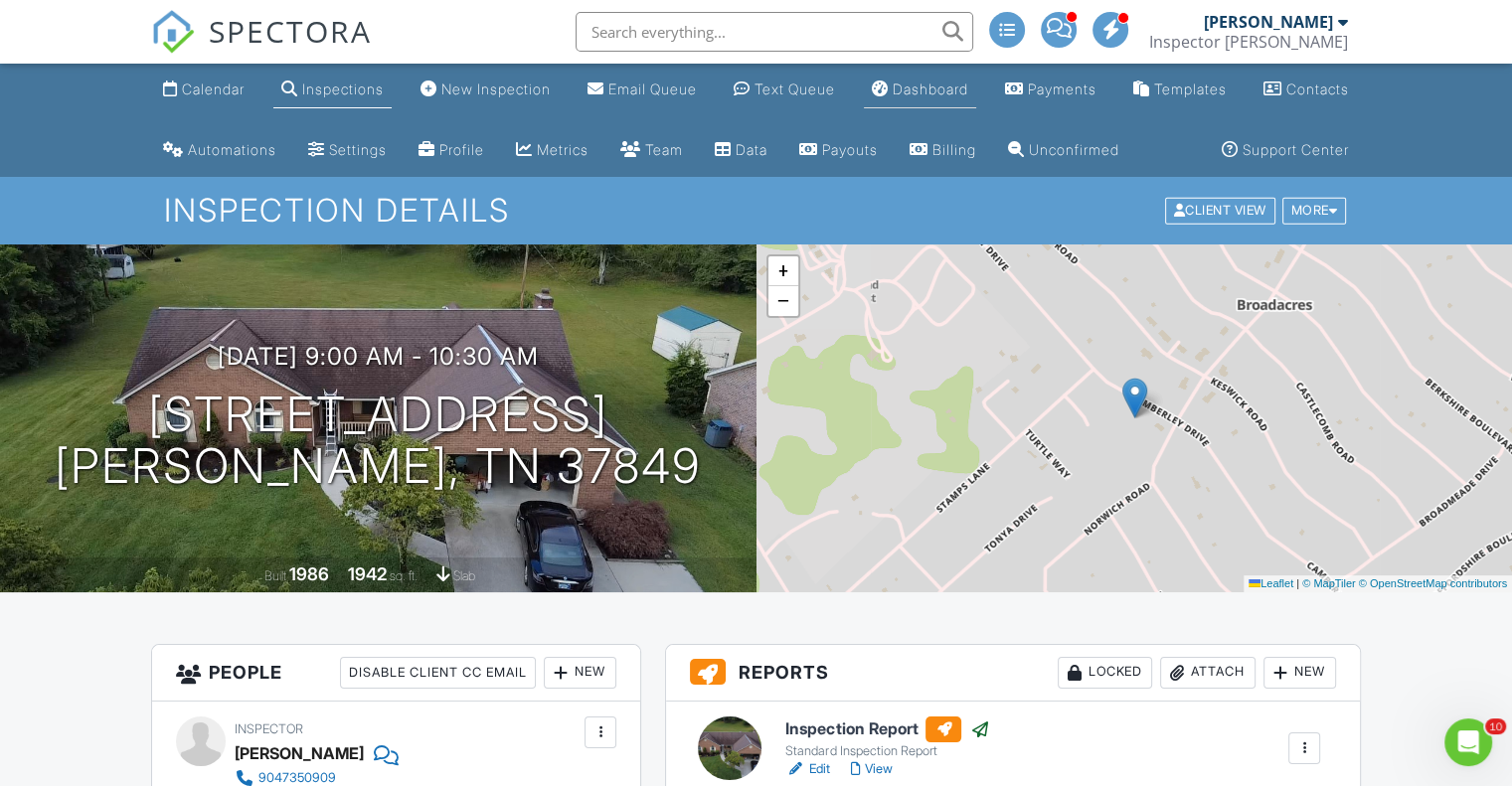 click on "Dashboard" at bounding box center (930, 88) 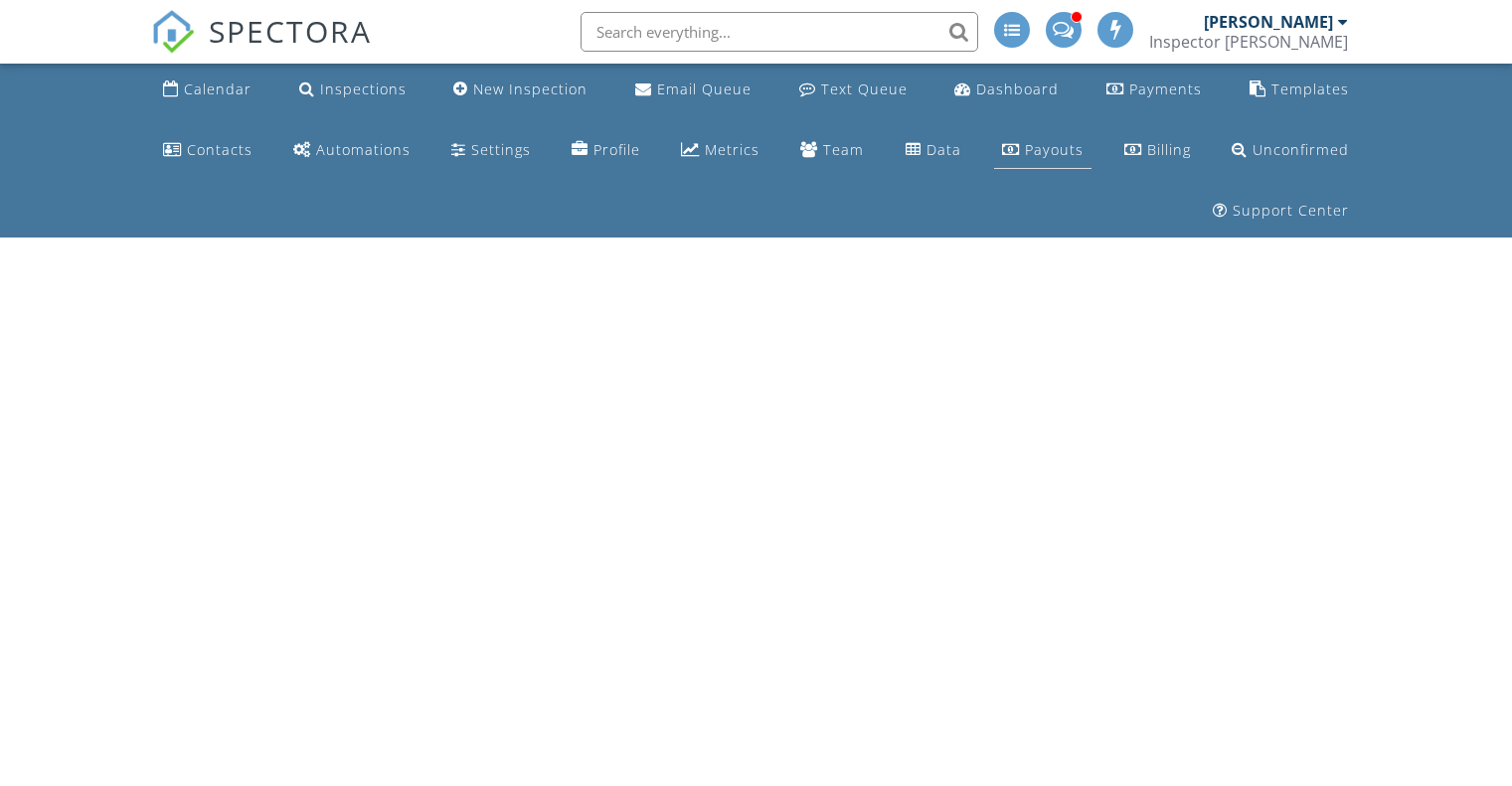 scroll, scrollTop: 0, scrollLeft: 0, axis: both 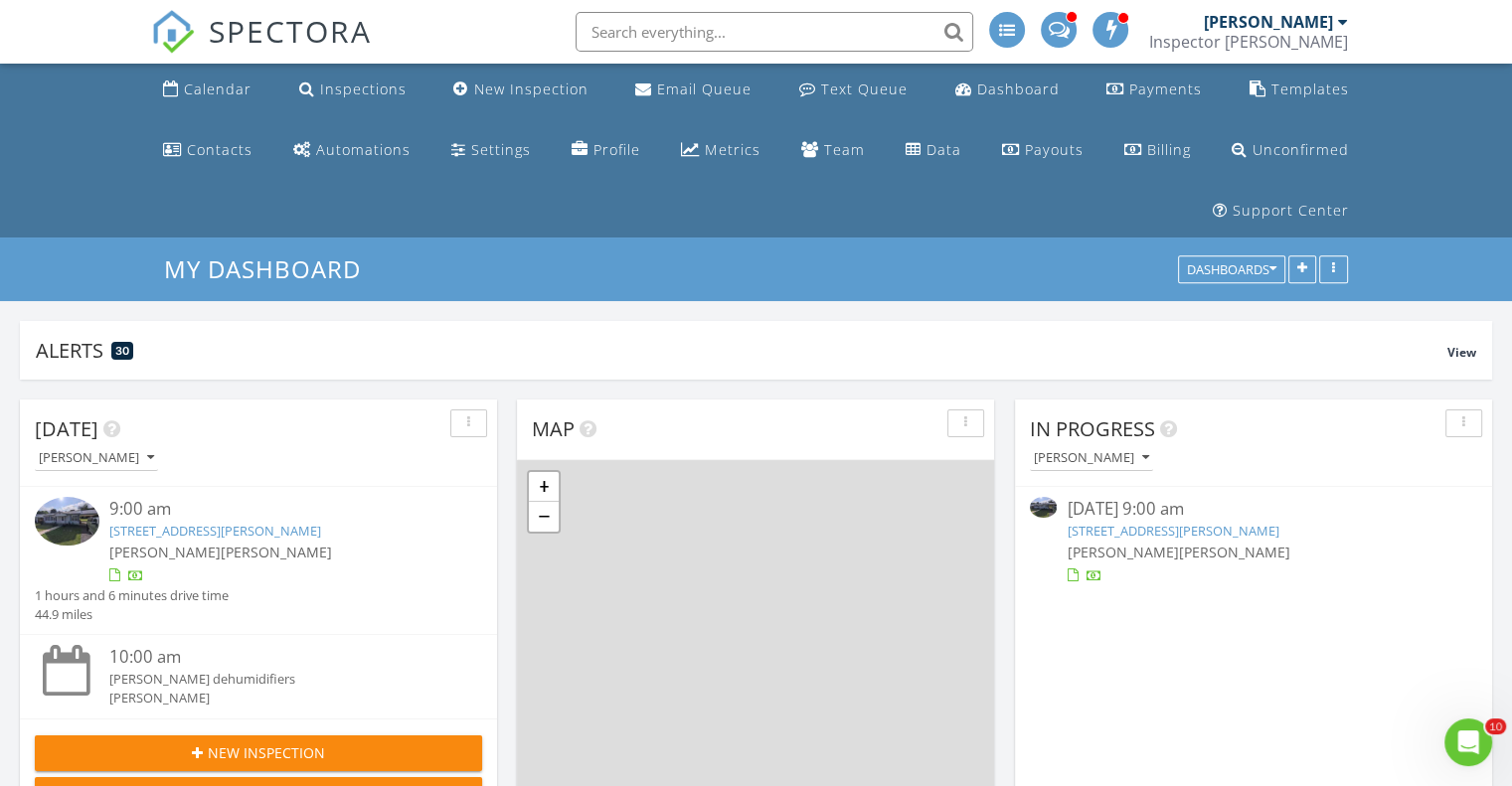 click on "In Progress" at bounding box center [1092, 428] 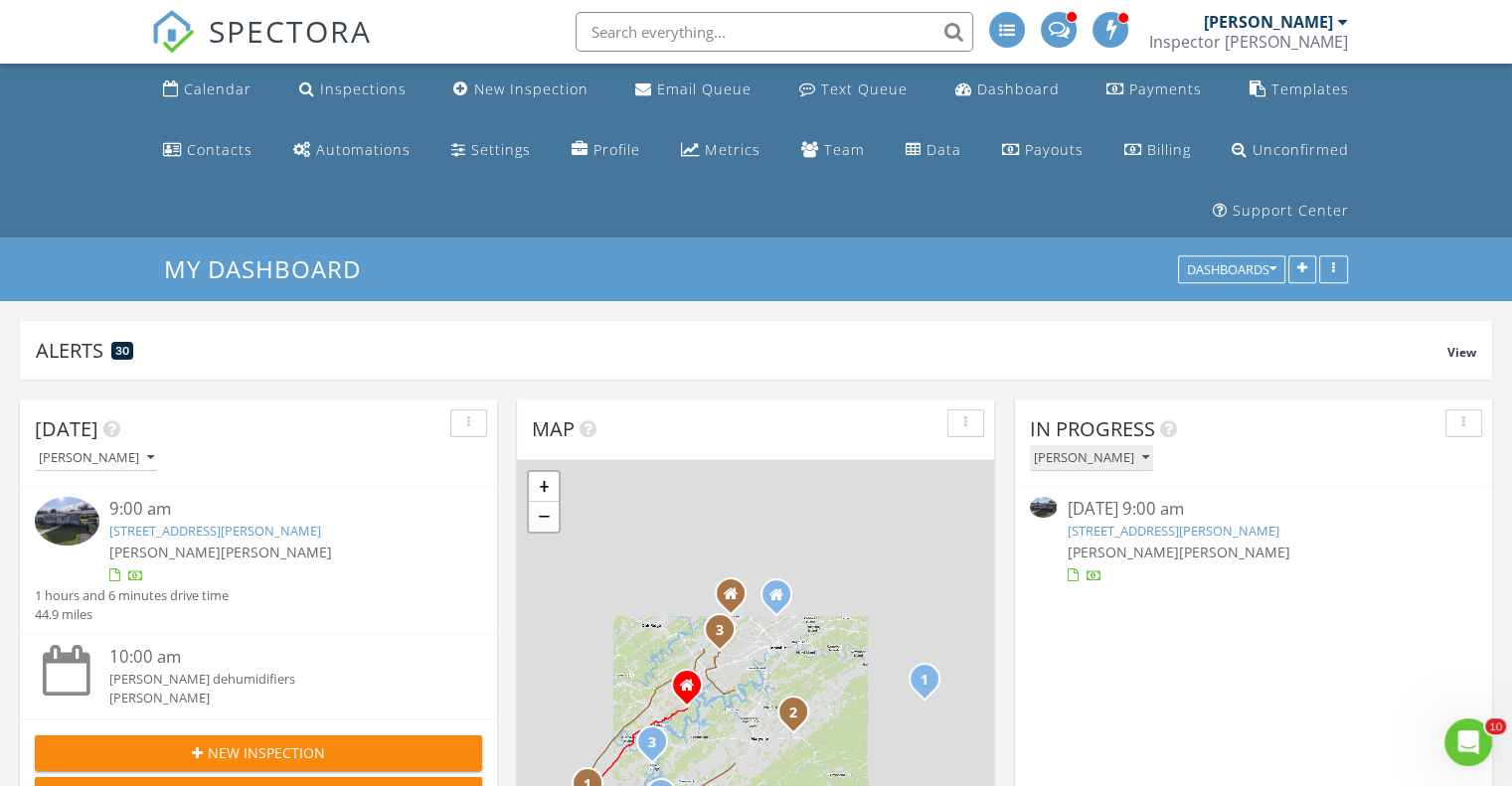 click on "[PERSON_NAME]" at bounding box center [1092, 458] 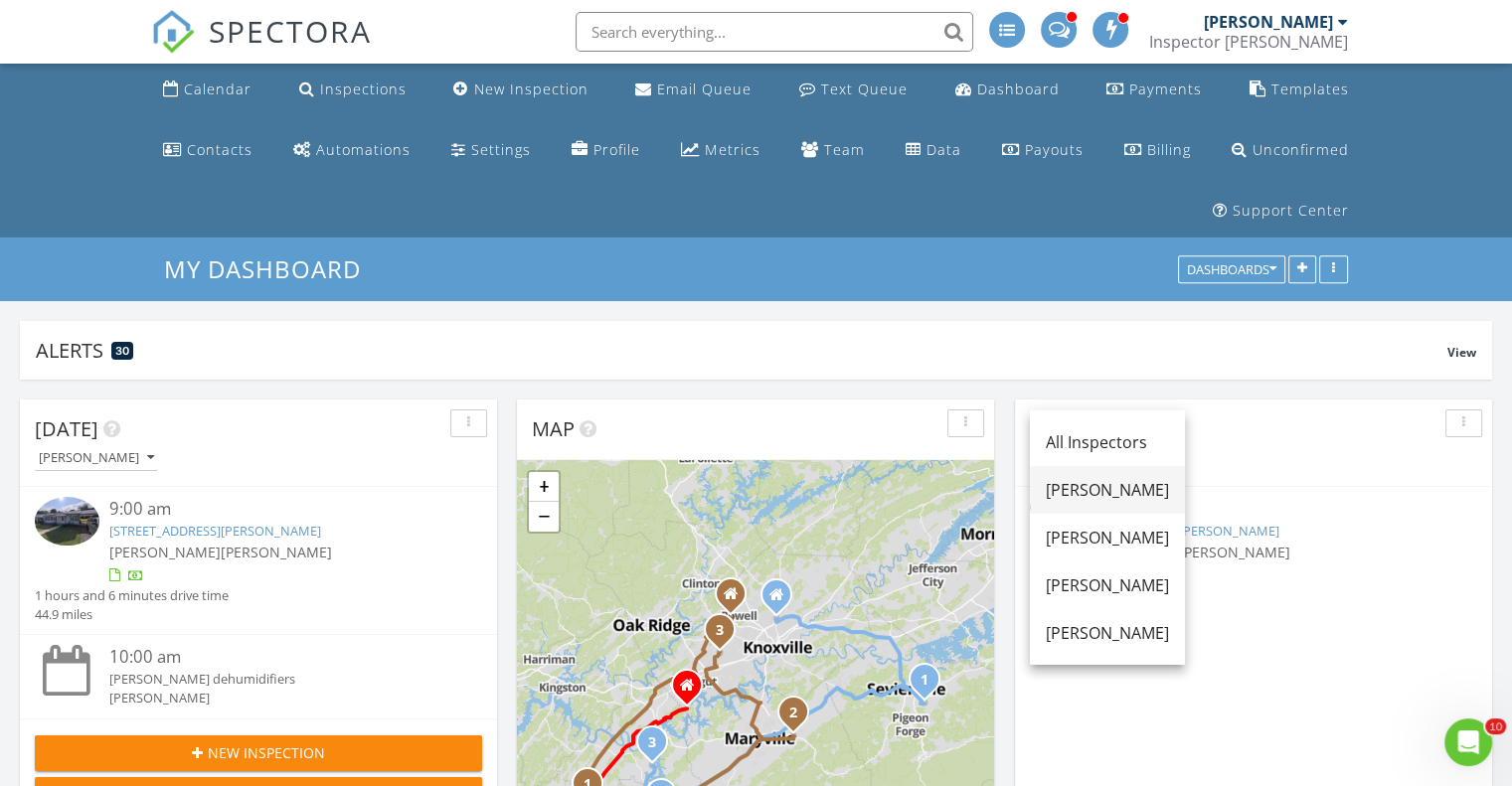 click on "[PERSON_NAME]" at bounding box center (1107, 490) 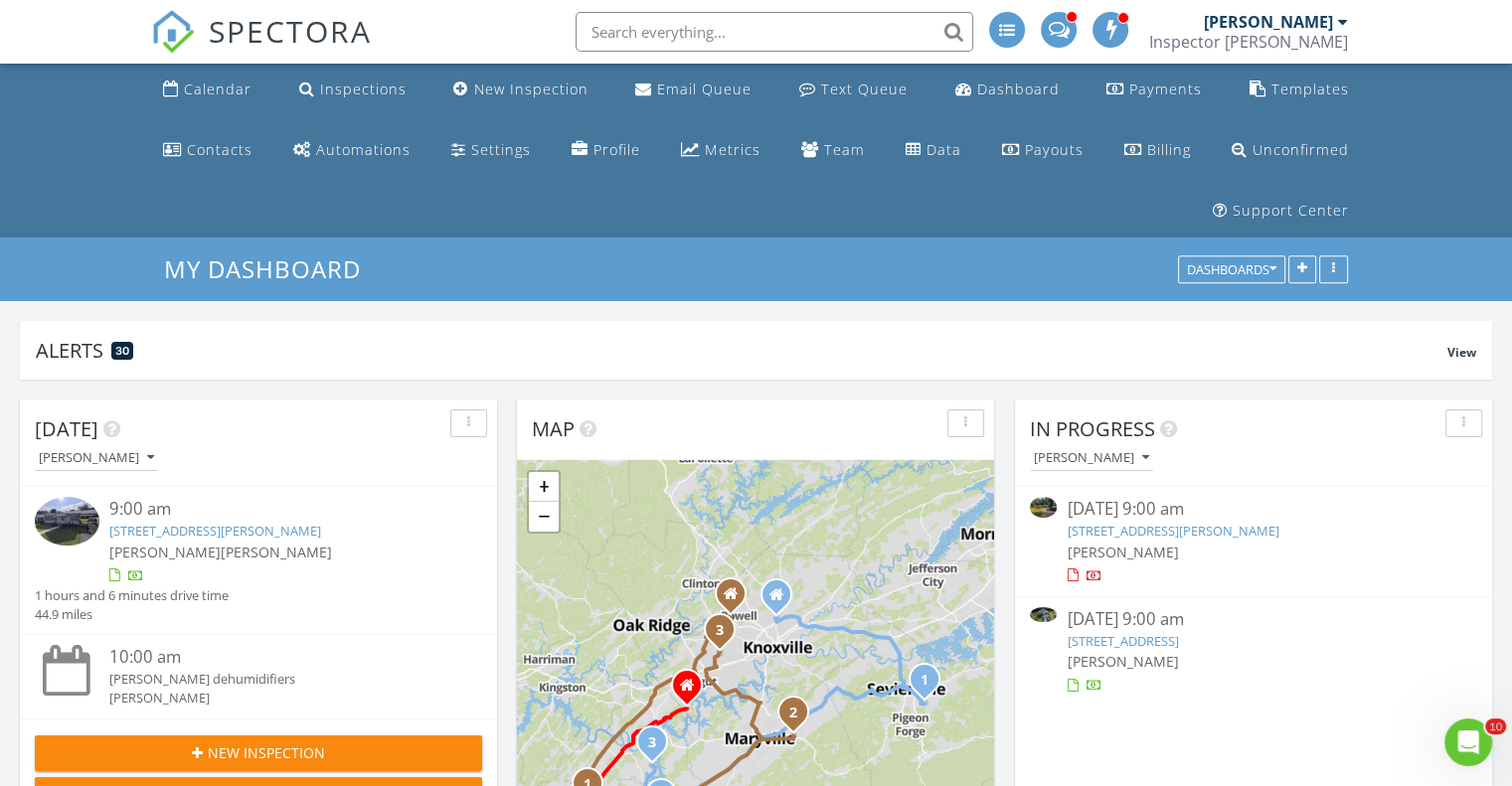 click on "5205 Daphne Dr, Knoxville, TN 37914" at bounding box center [1172, 531] 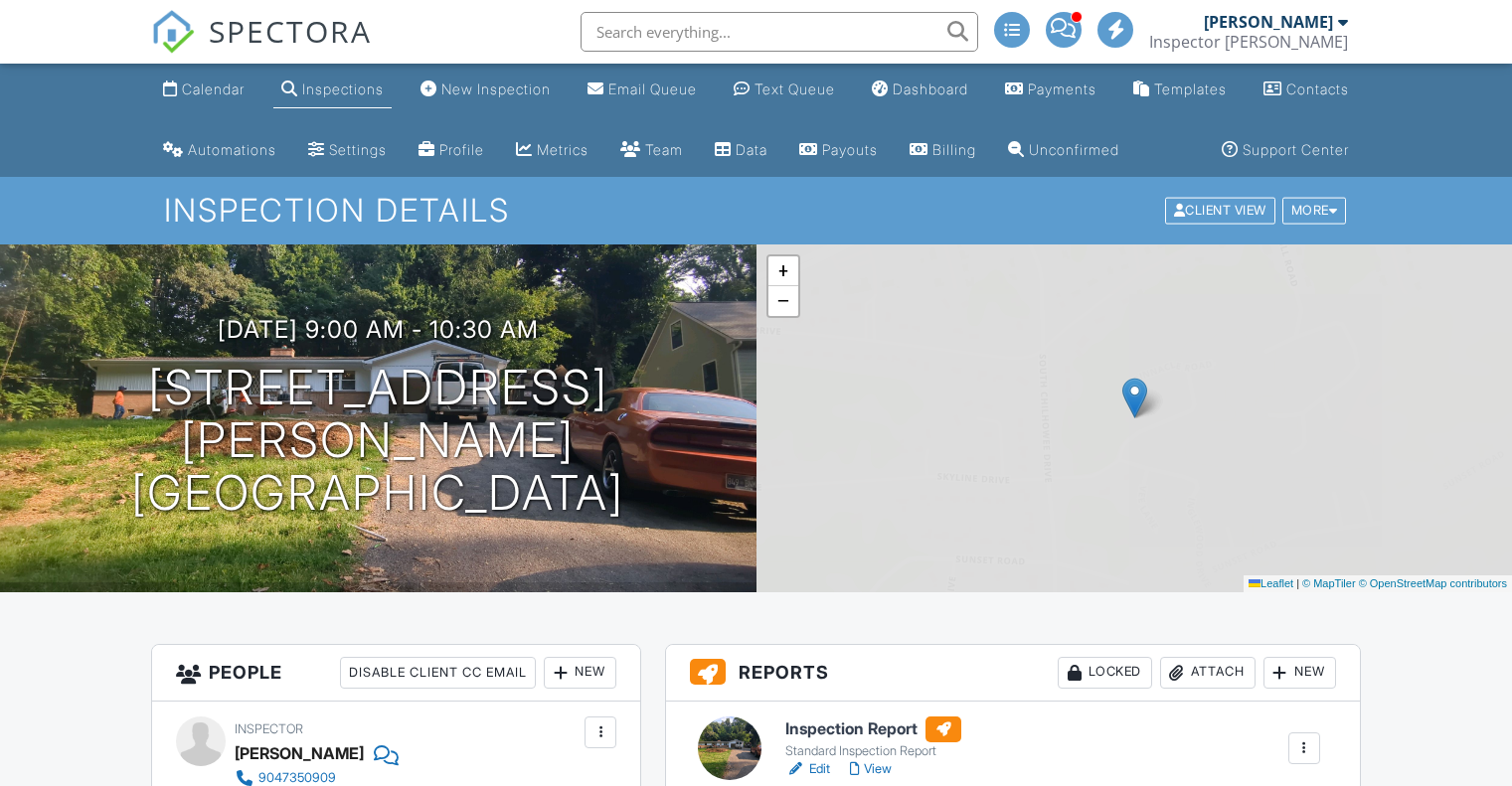 scroll, scrollTop: 0, scrollLeft: 0, axis: both 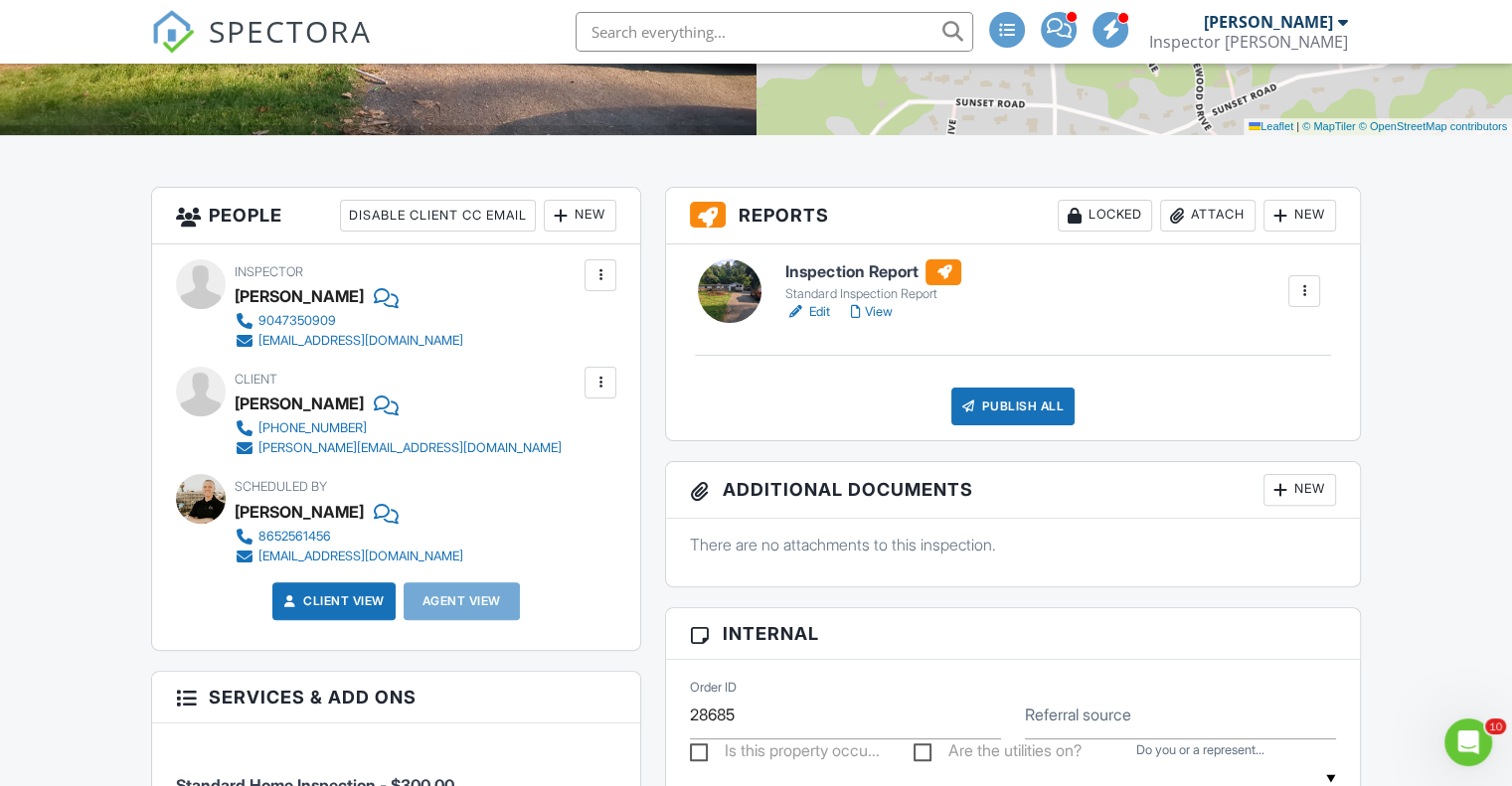 click on "View" at bounding box center [871, 312] 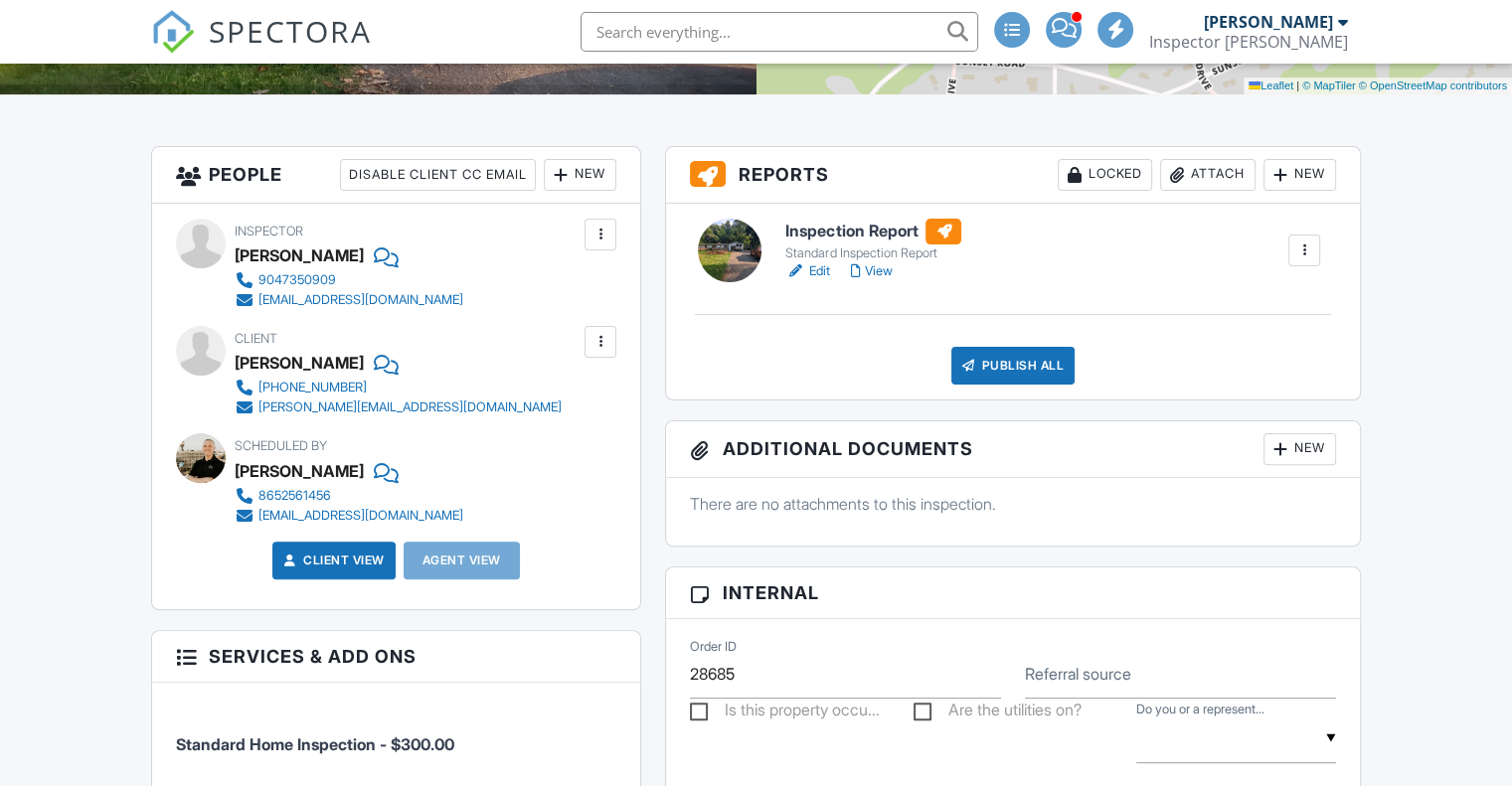 scroll, scrollTop: 994, scrollLeft: 0, axis: vertical 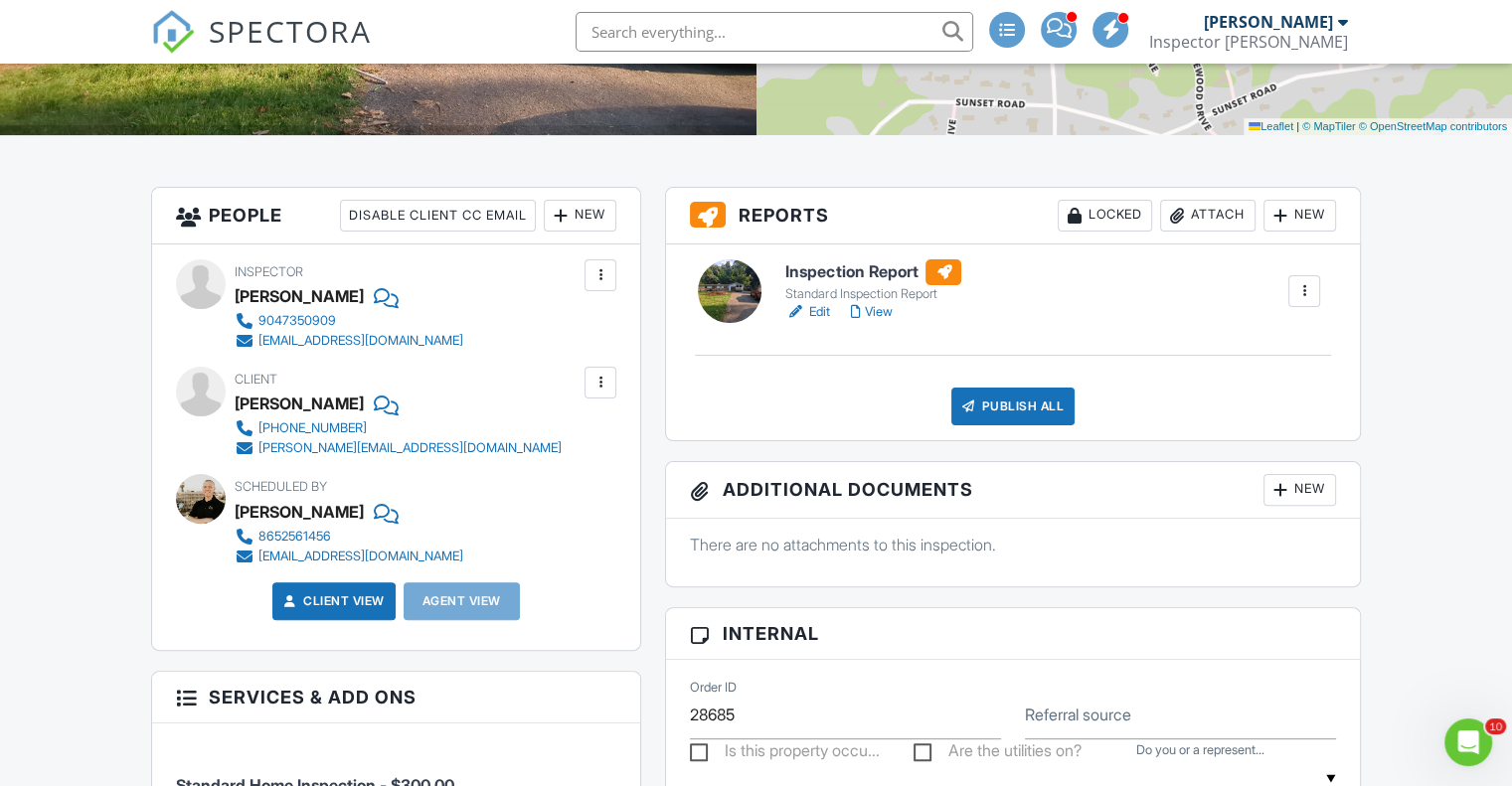 click on "Publish All" at bounding box center (1013, 406) 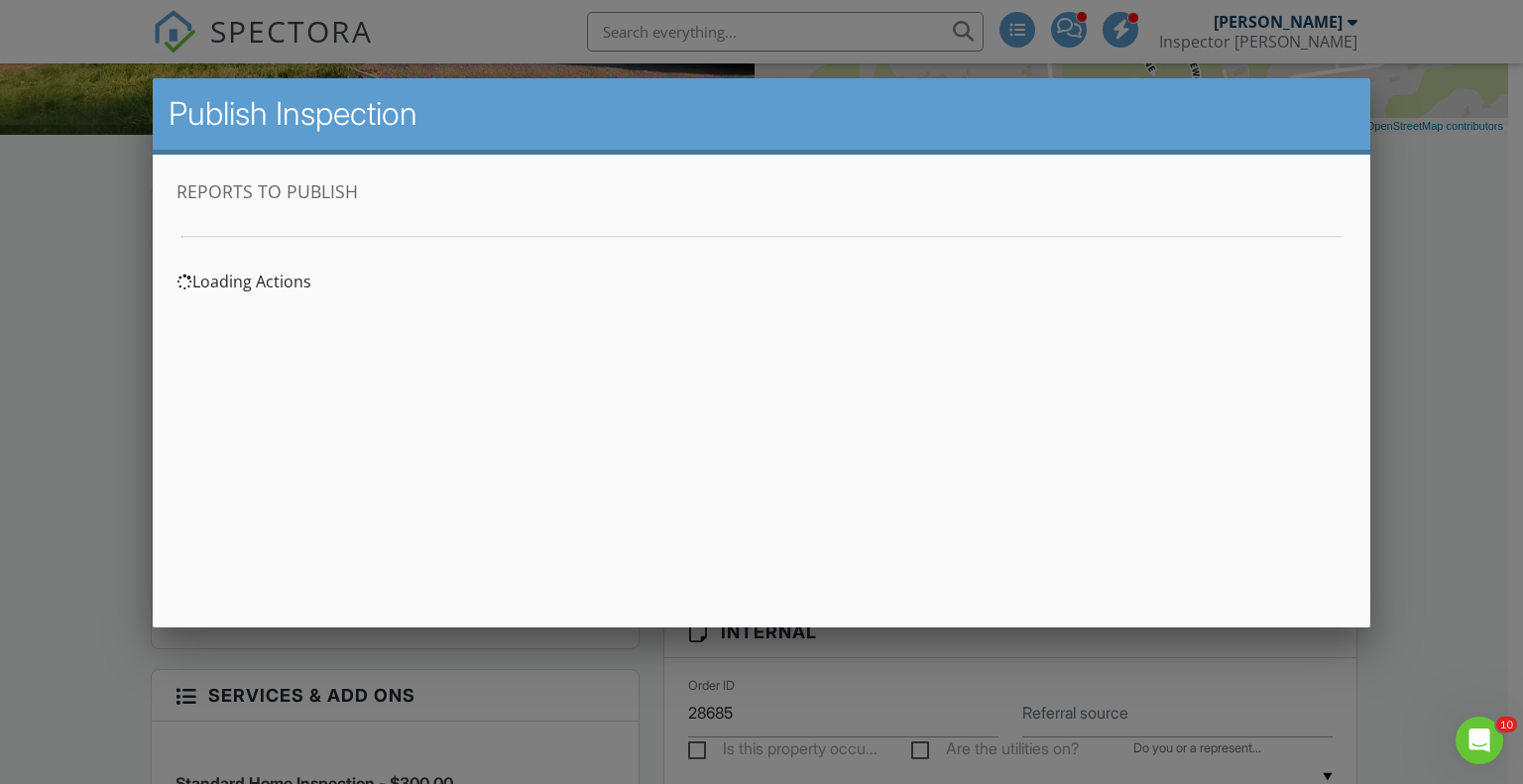 scroll, scrollTop: 0, scrollLeft: 0, axis: both 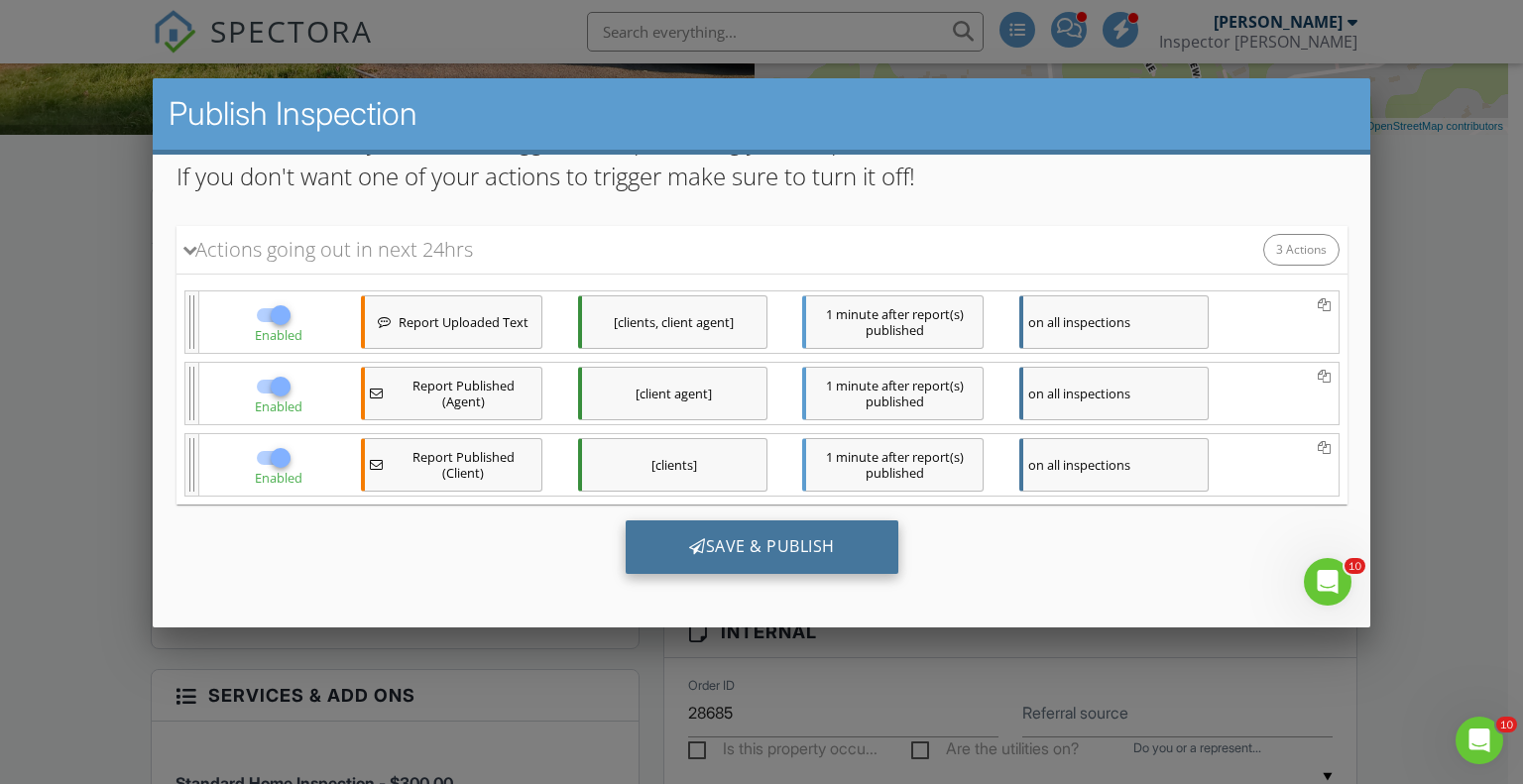 click on "Save & Publish" at bounding box center (761, 547) 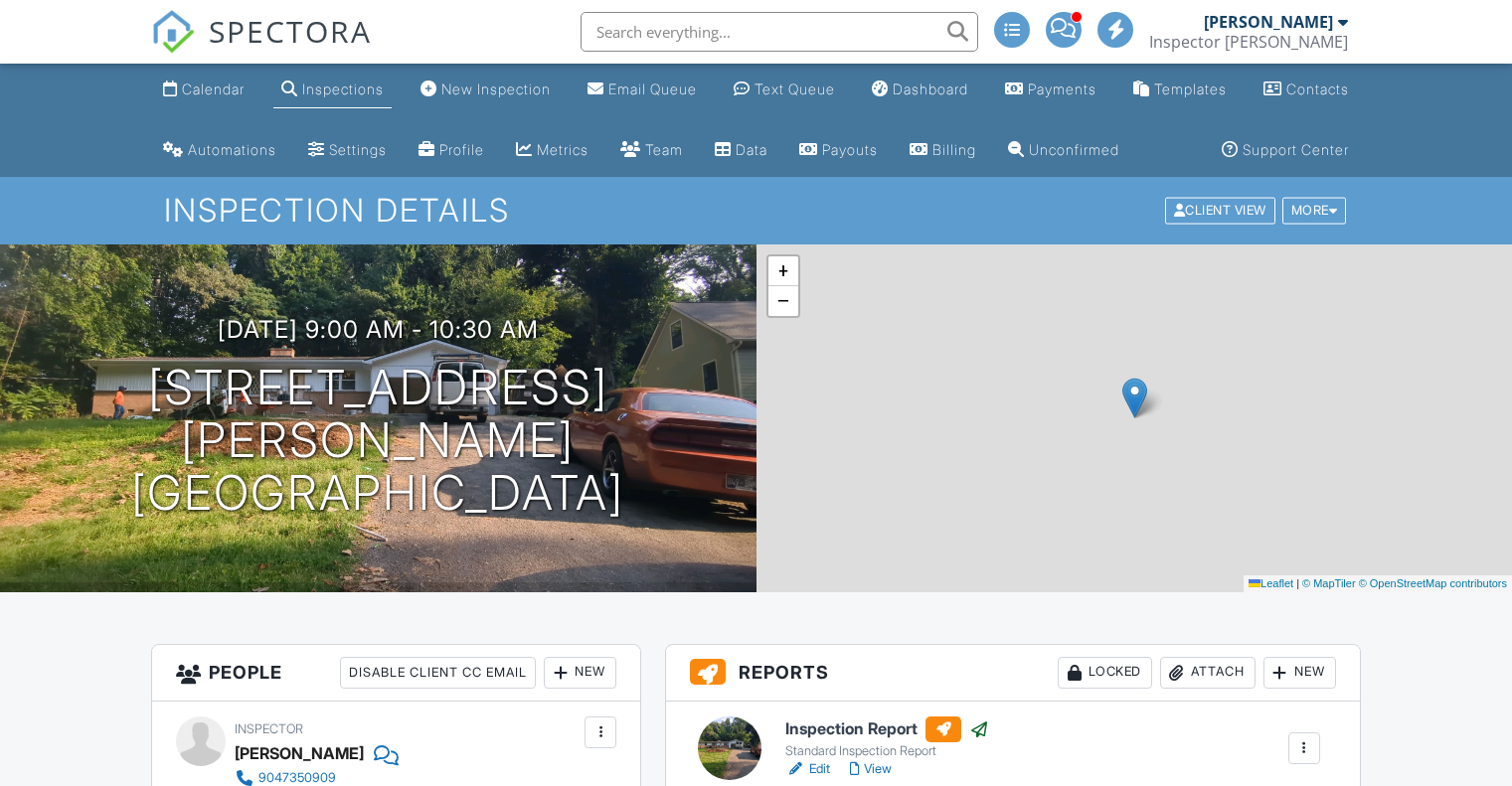 scroll, scrollTop: 0, scrollLeft: 0, axis: both 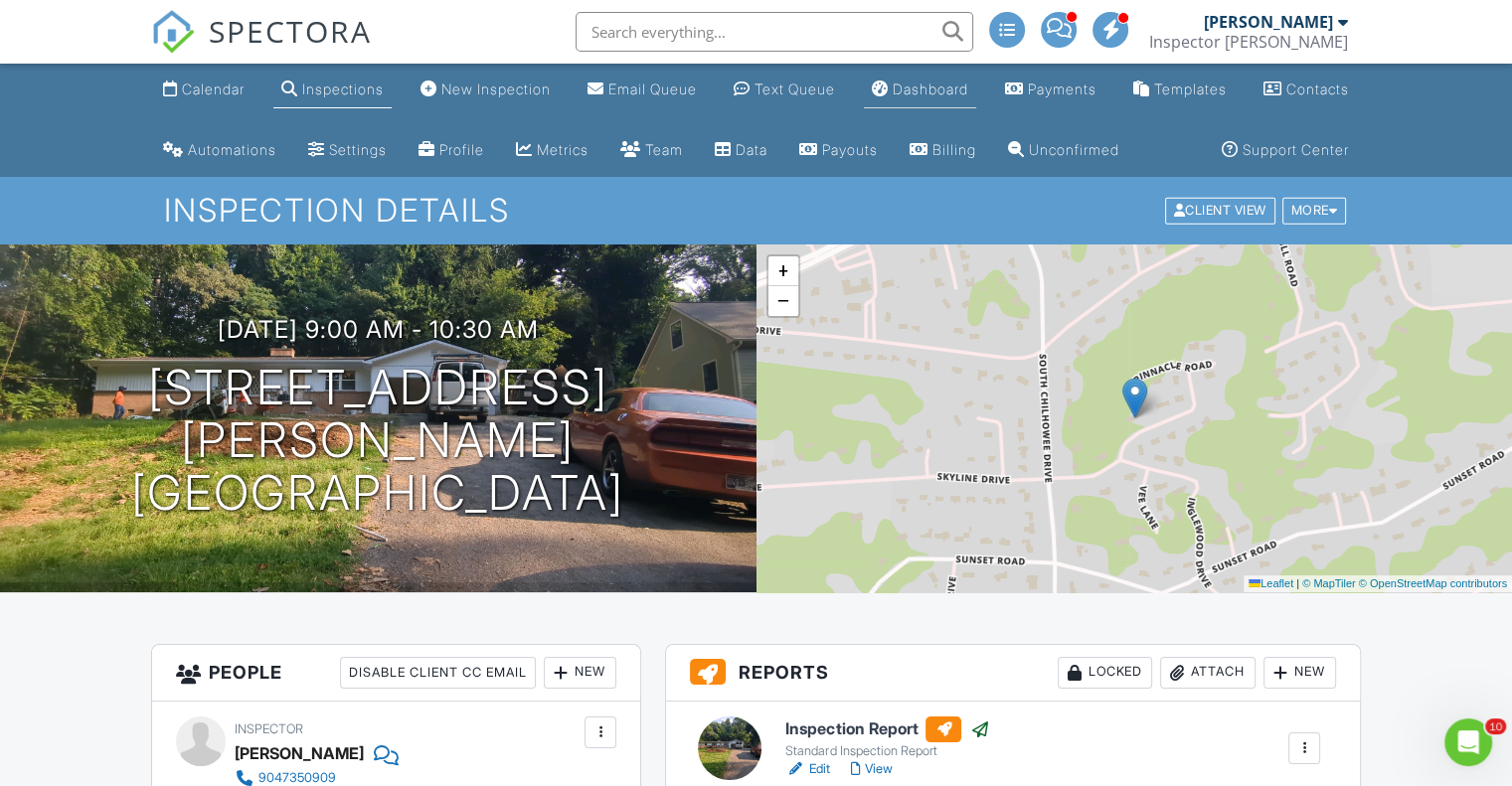 click on "Dashboard" at bounding box center [920, 89] 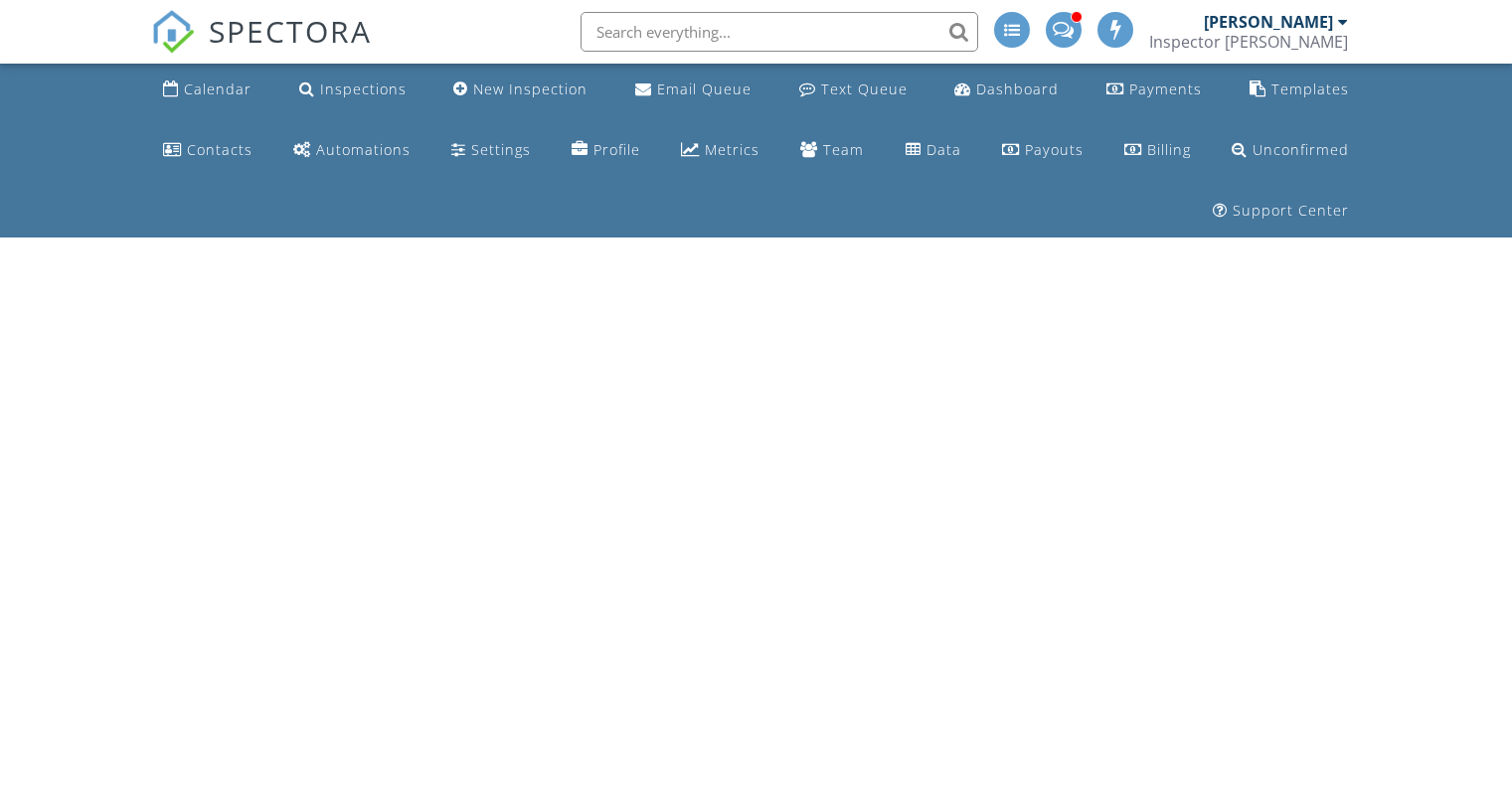 scroll, scrollTop: 0, scrollLeft: 0, axis: both 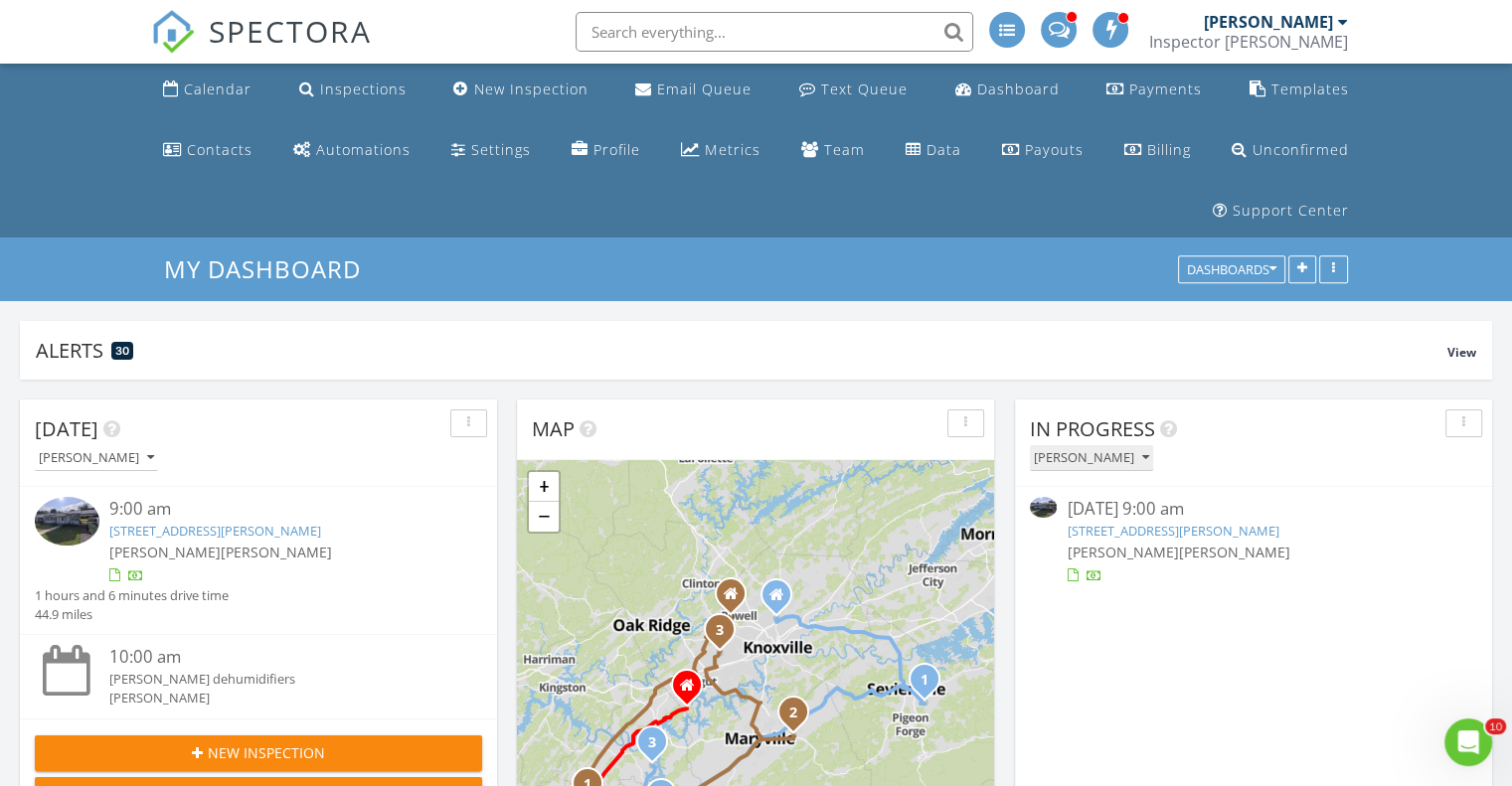 click on "[PERSON_NAME]" at bounding box center [1092, 458] 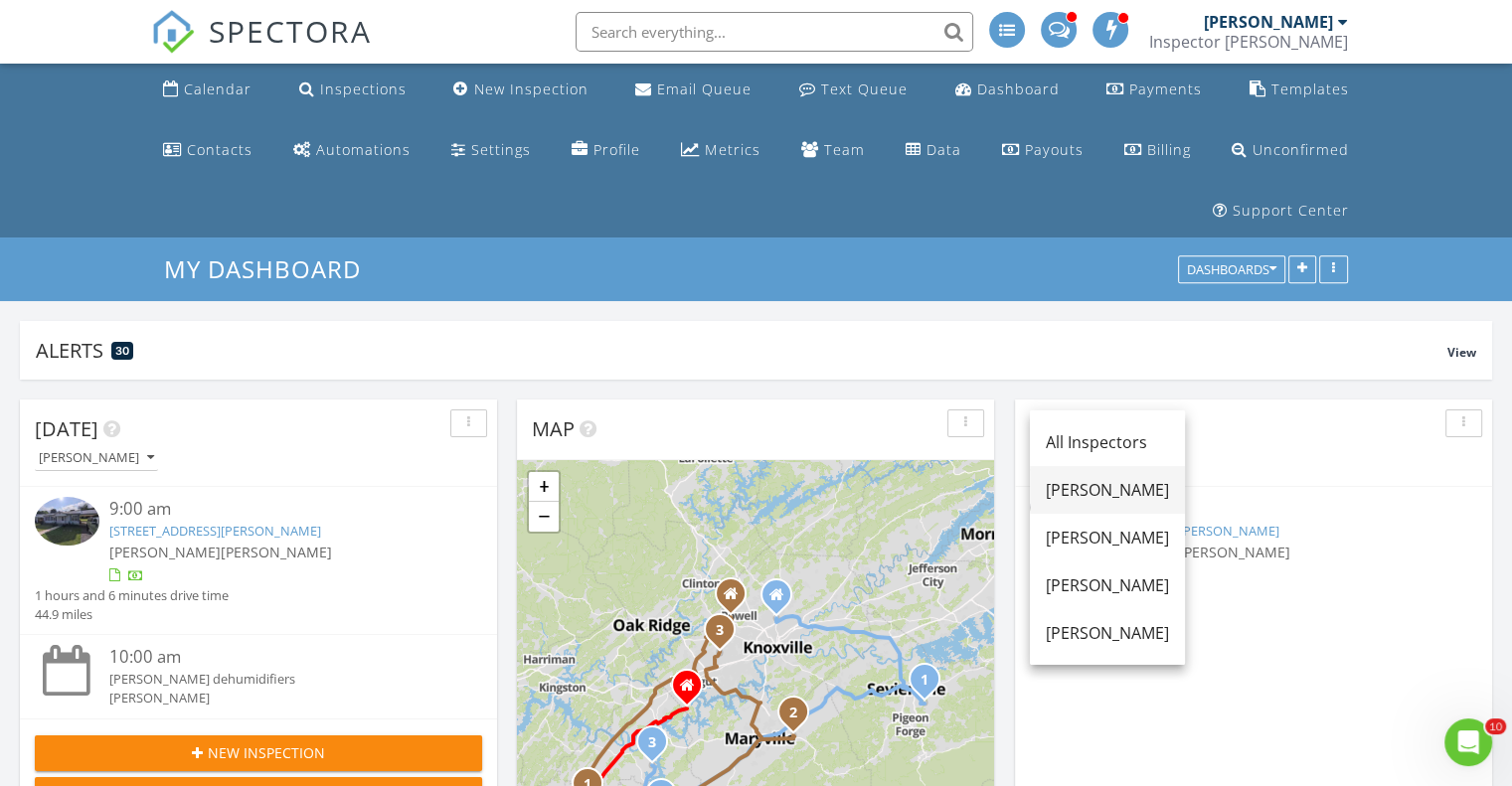 click on "[PERSON_NAME]" at bounding box center (1107, 490) 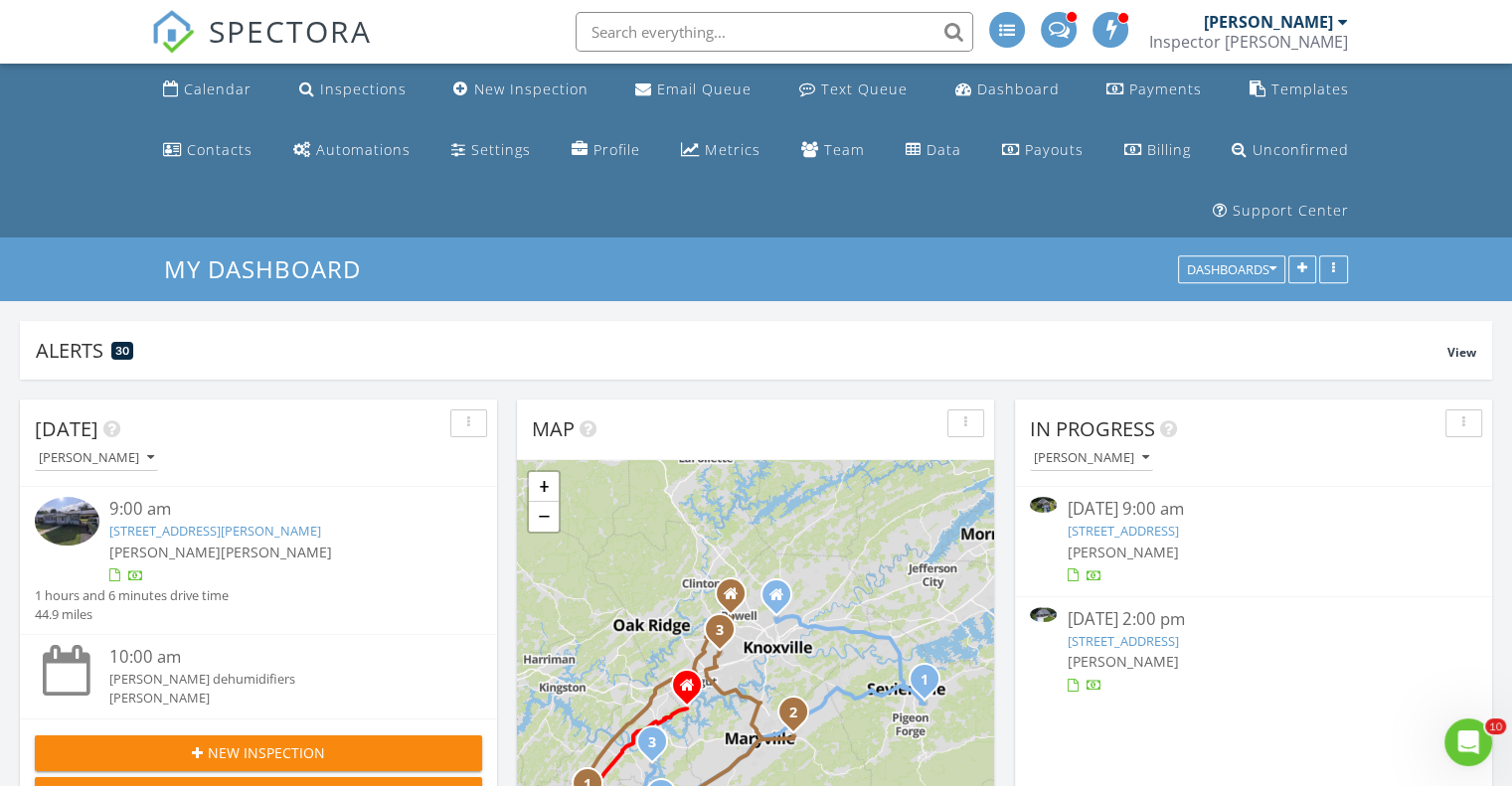 click on "2106 Zion Dr, Sevierville, TN 37862" at bounding box center [1122, 531] 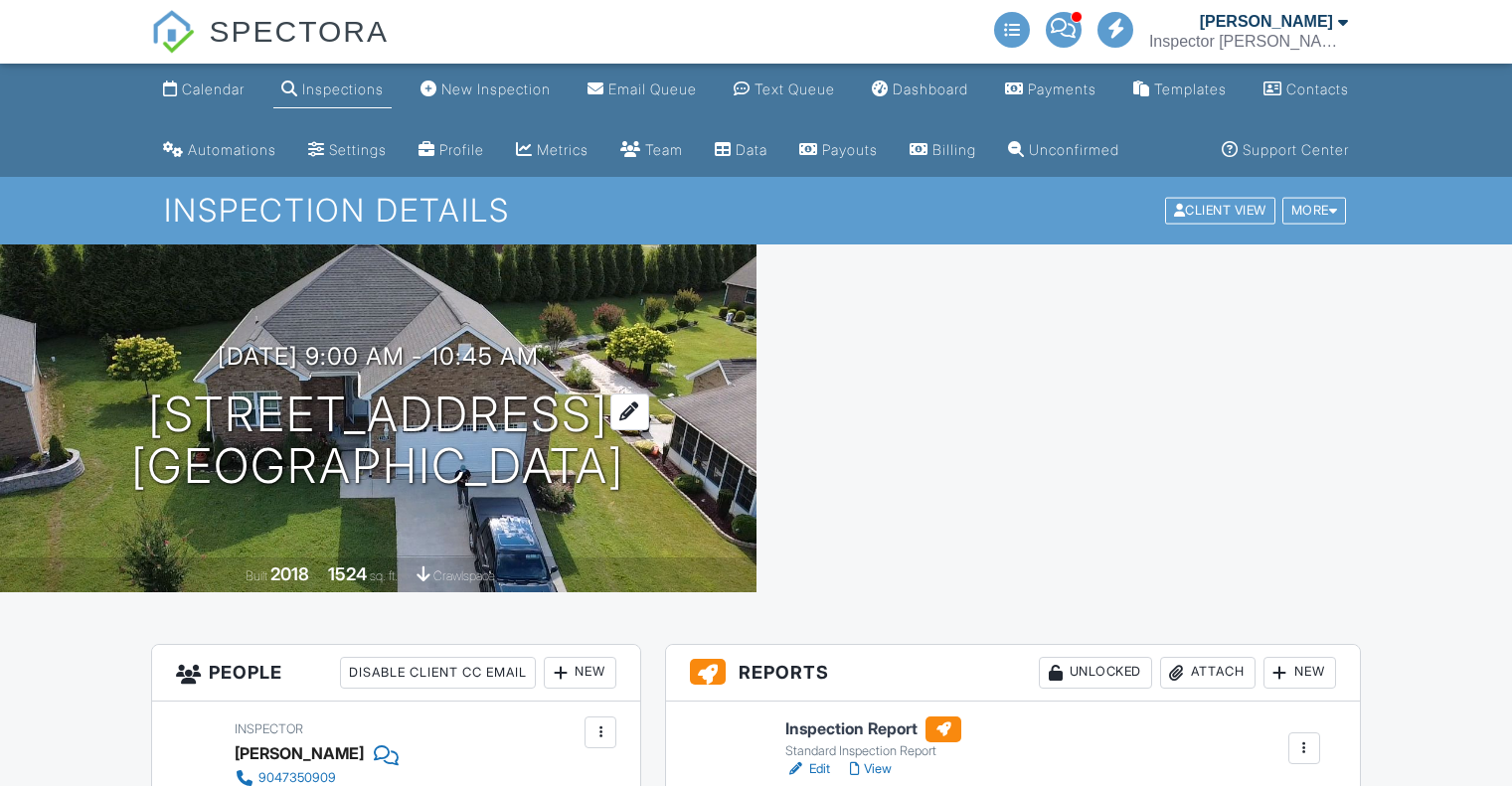 scroll, scrollTop: 0, scrollLeft: 0, axis: both 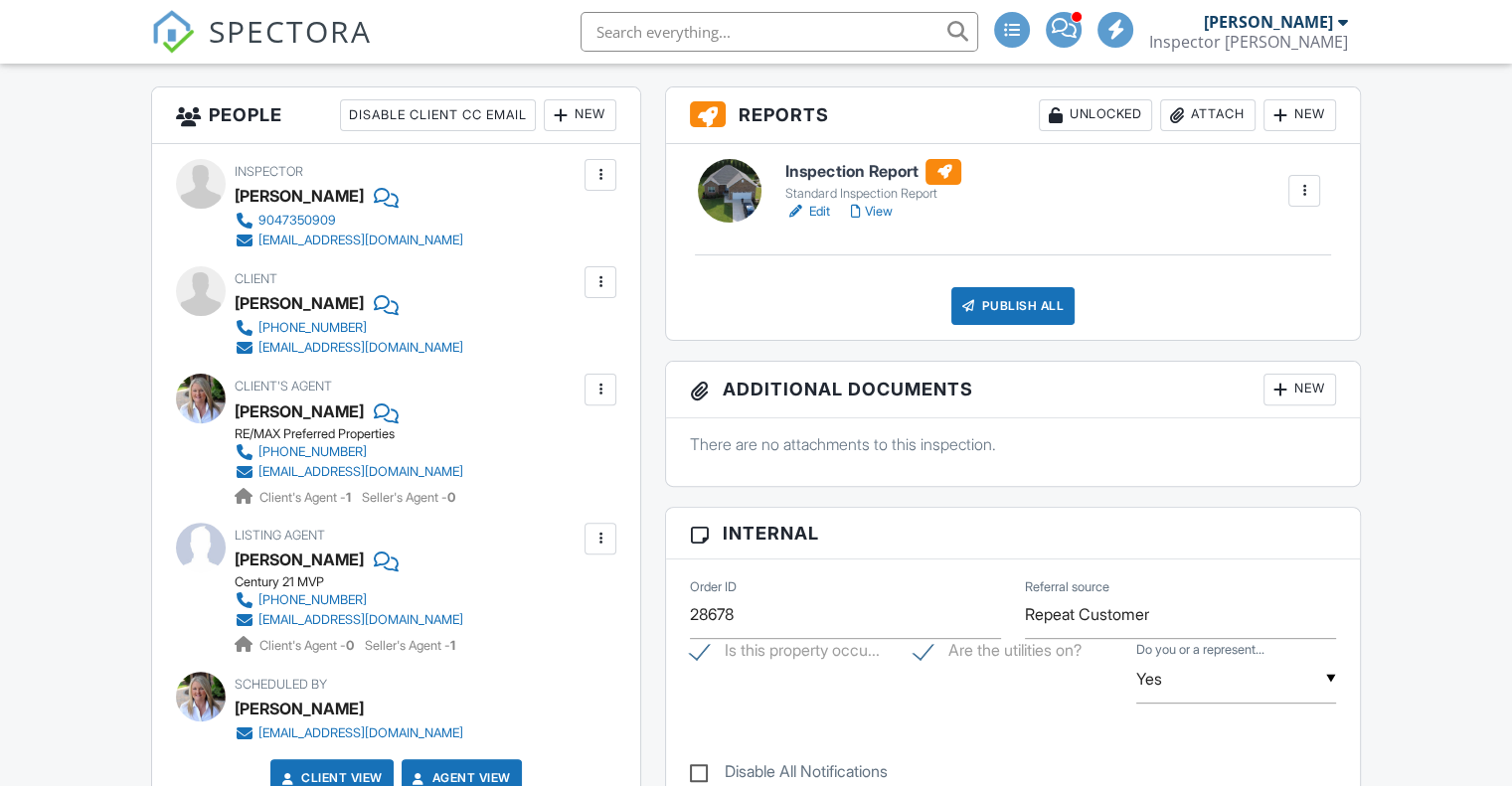 click on "Inspection Report
Standard Inspection Report
Edit
View
Quick Publish
Copy
[GEOGRAPHIC_DATA]
Publish All
Checking report completion" at bounding box center [1013, 241] 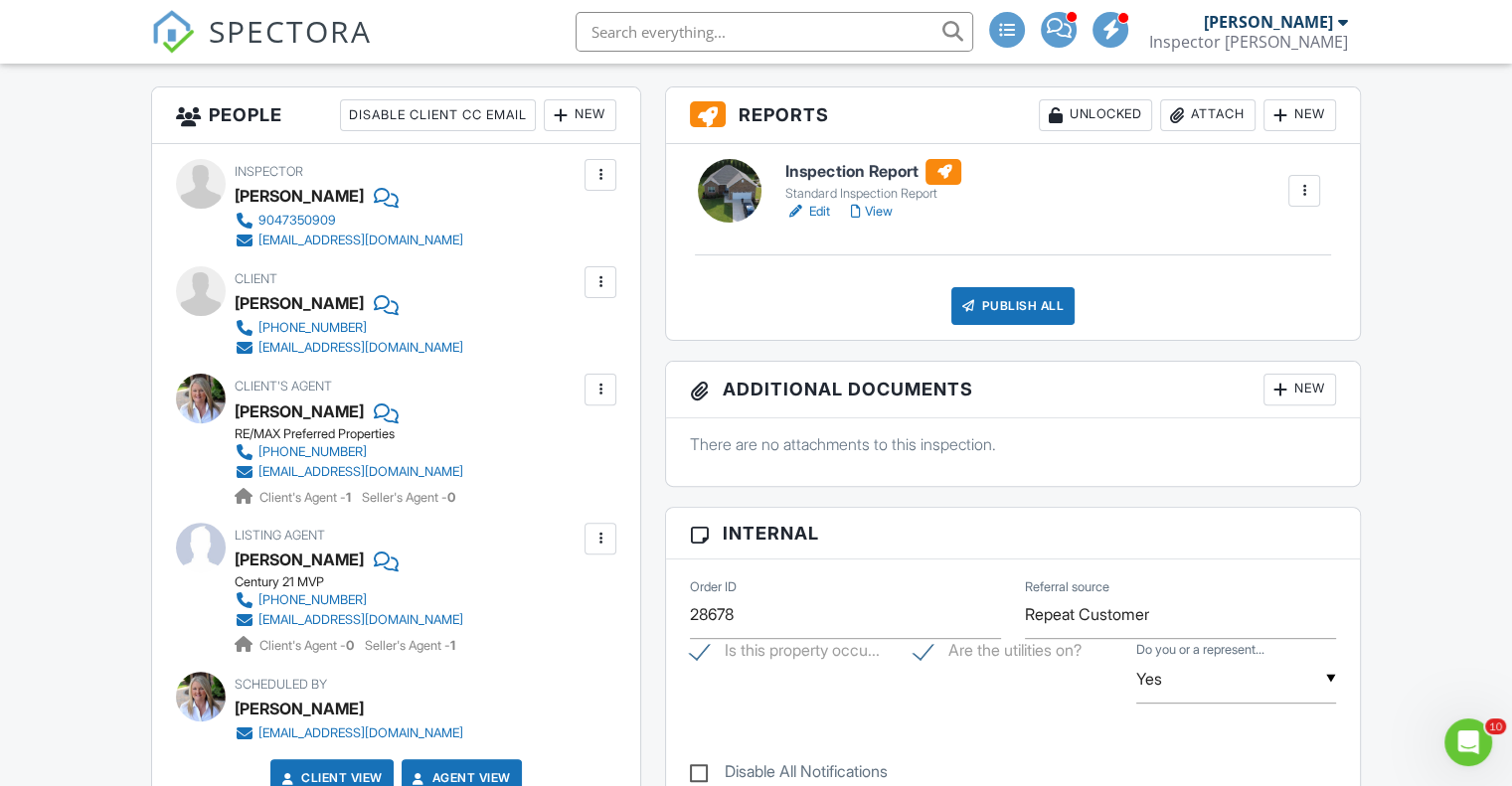 scroll, scrollTop: 0, scrollLeft: 0, axis: both 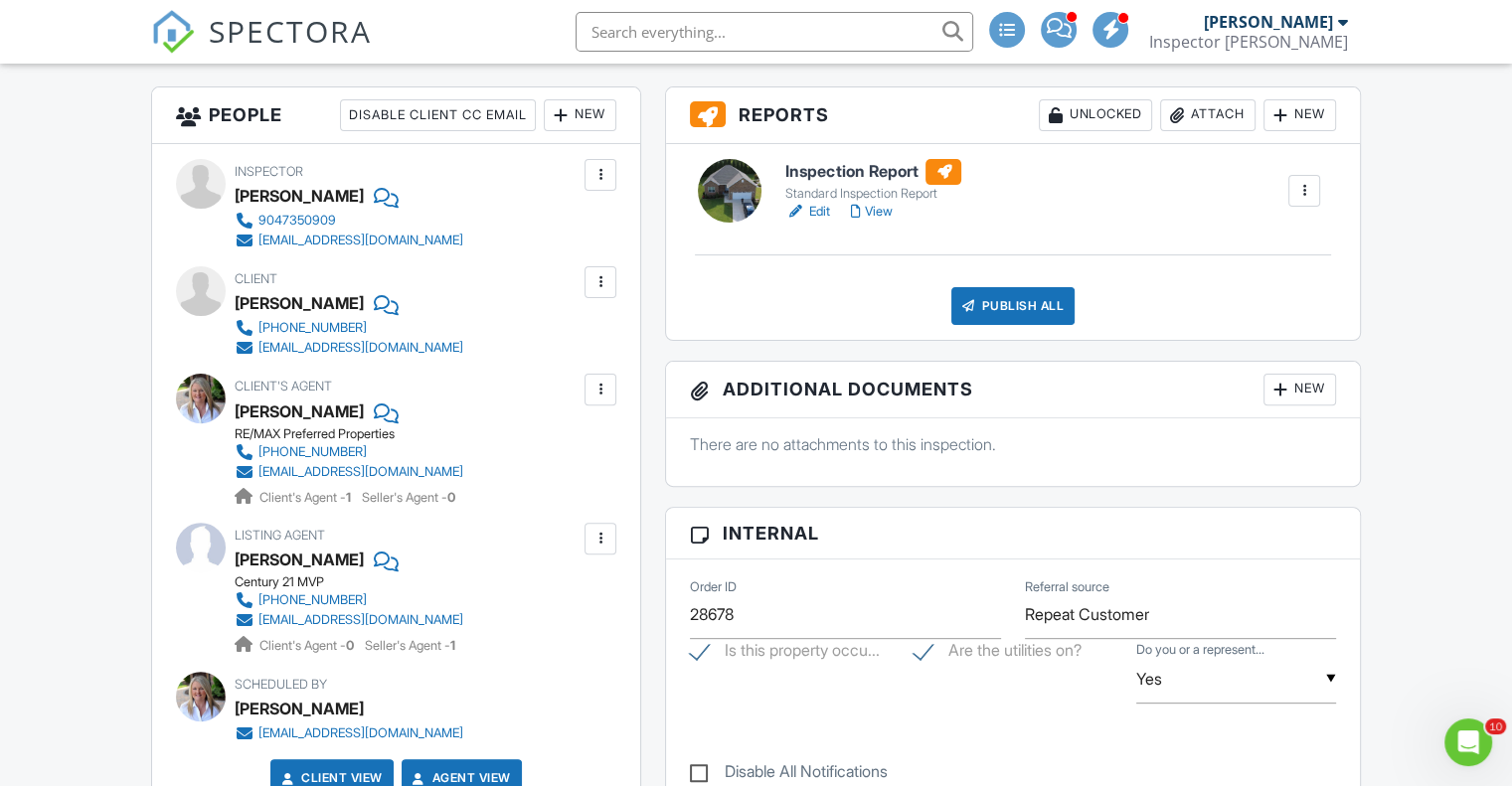 click on "View" at bounding box center (871, 212) 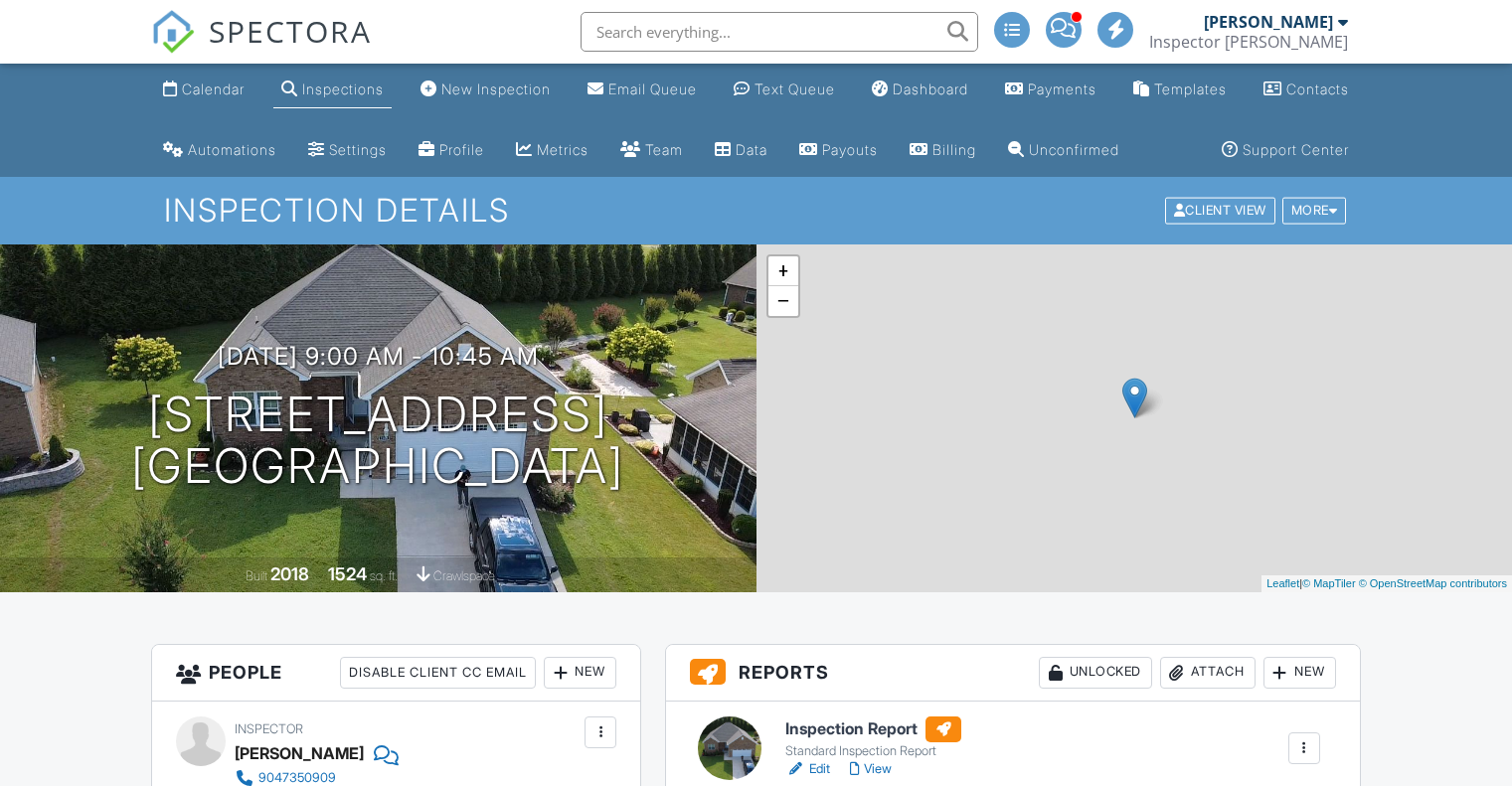 scroll, scrollTop: 497, scrollLeft: 0, axis: vertical 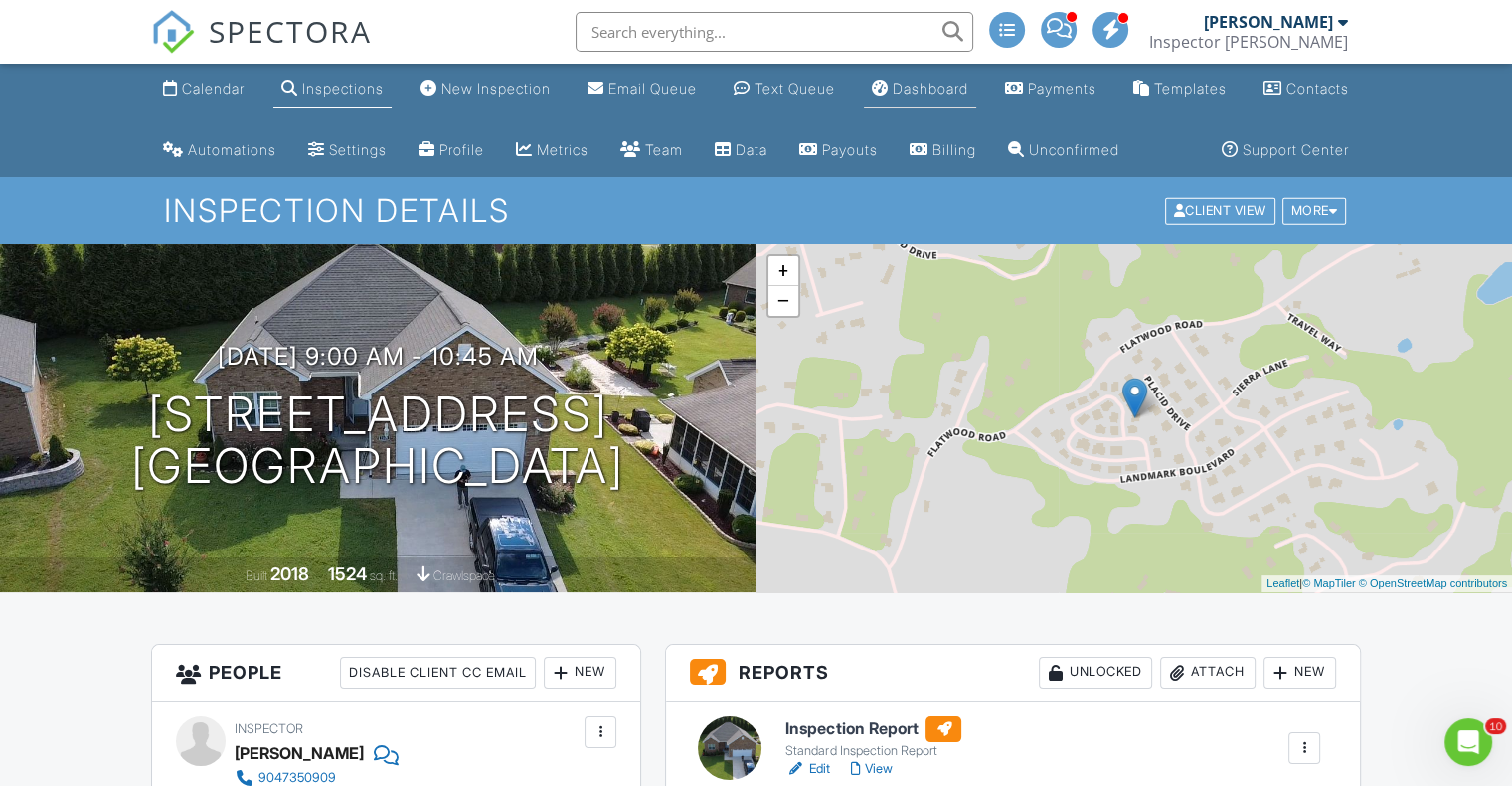click on "Dashboard" at bounding box center [930, 88] 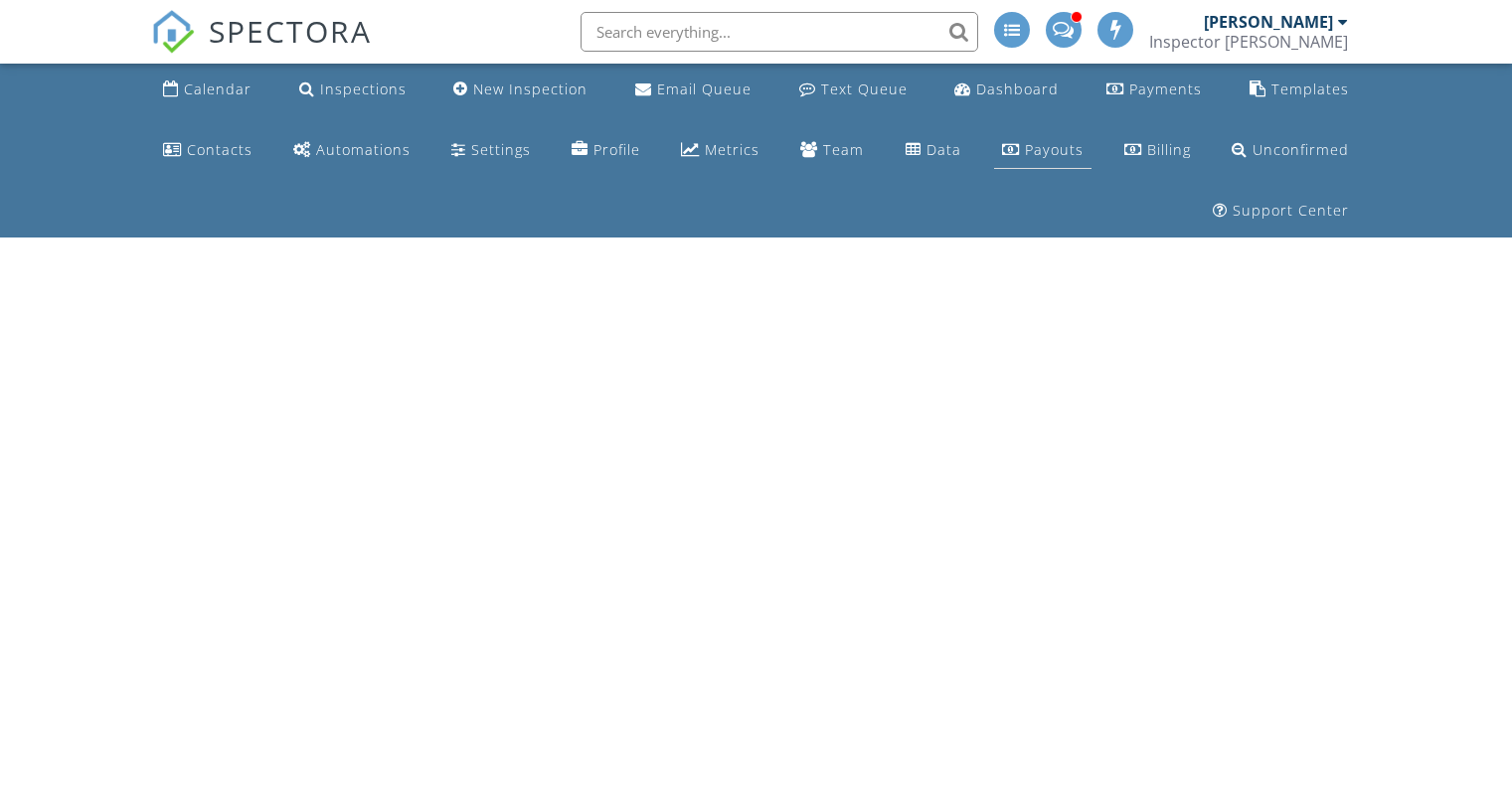 scroll, scrollTop: 0, scrollLeft: 0, axis: both 